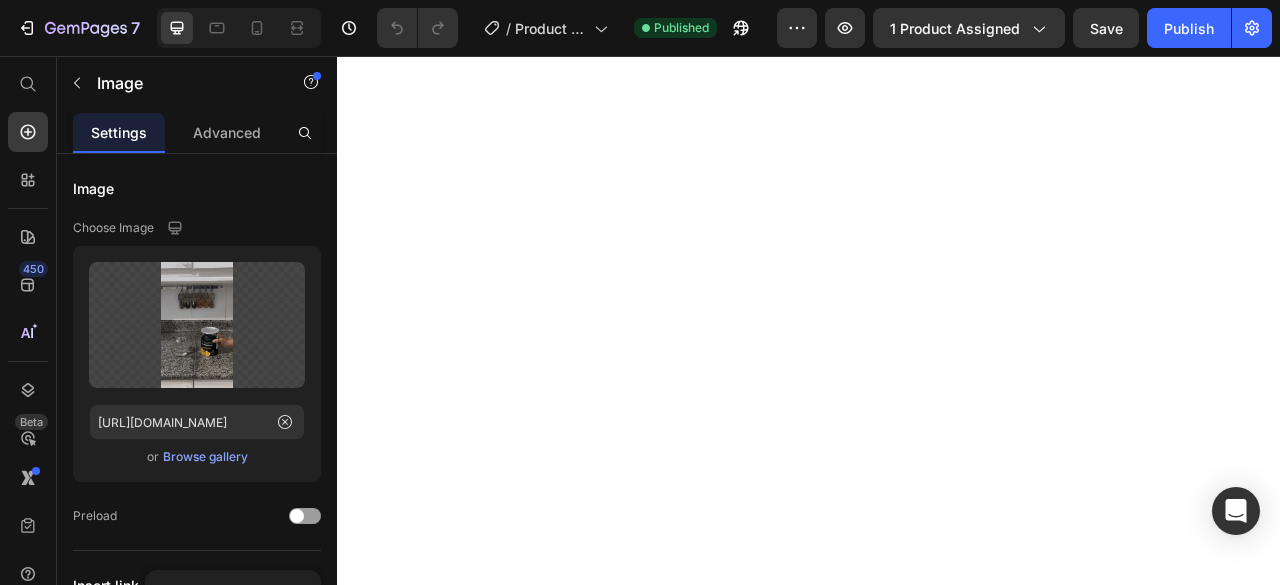 scroll, scrollTop: 0, scrollLeft: 0, axis: both 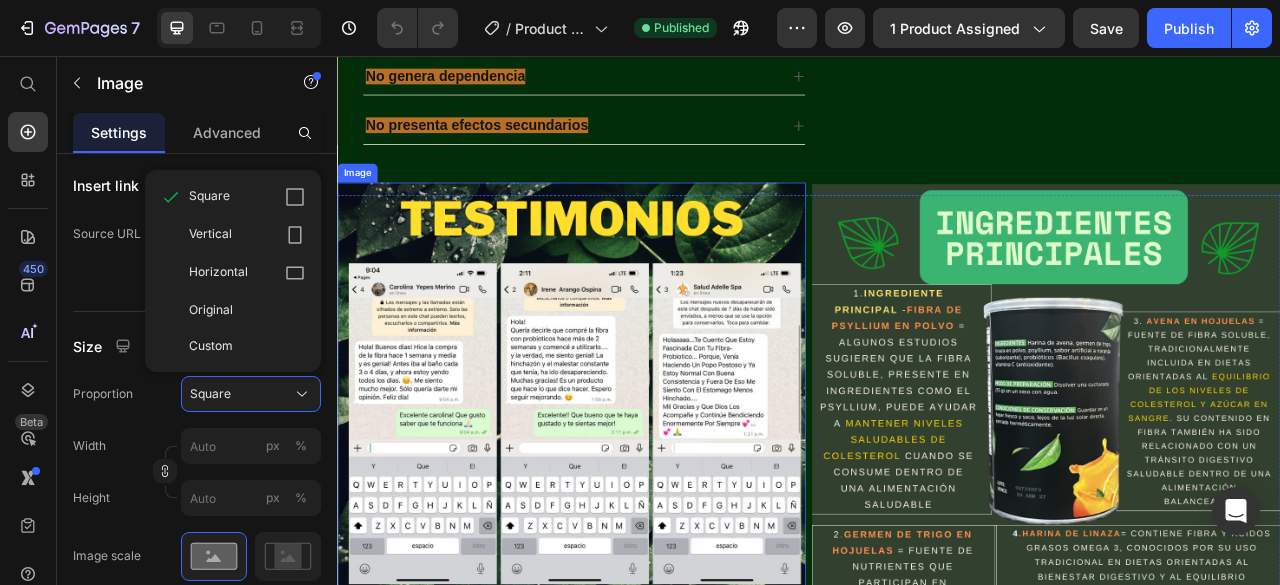 click at bounding box center (635, 515) 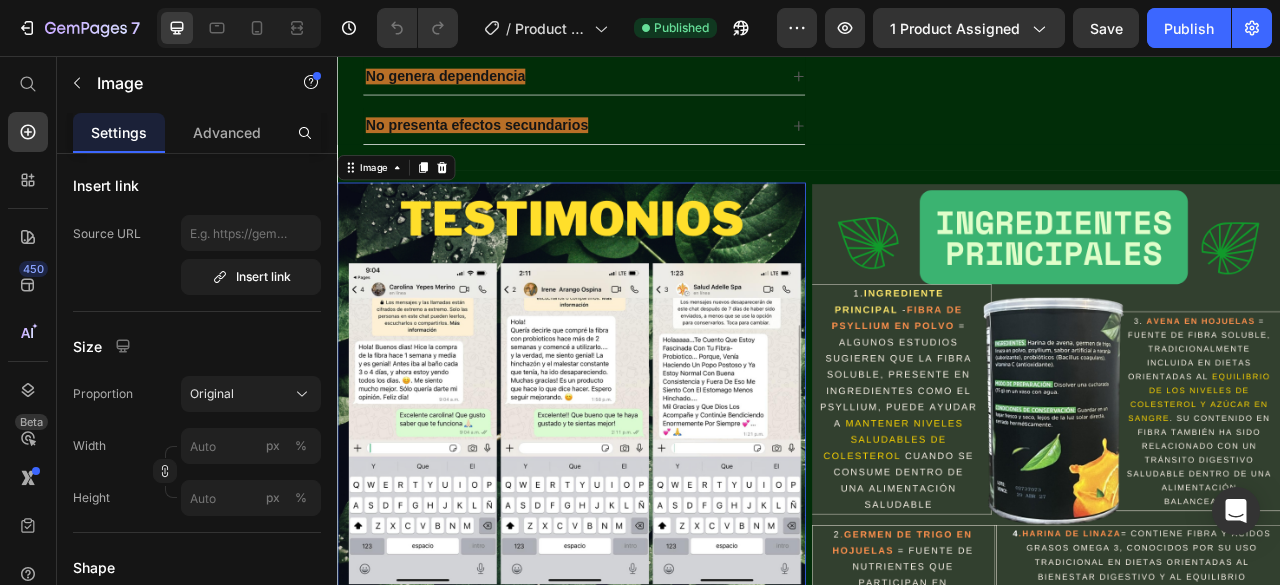 click at bounding box center [635, 515] 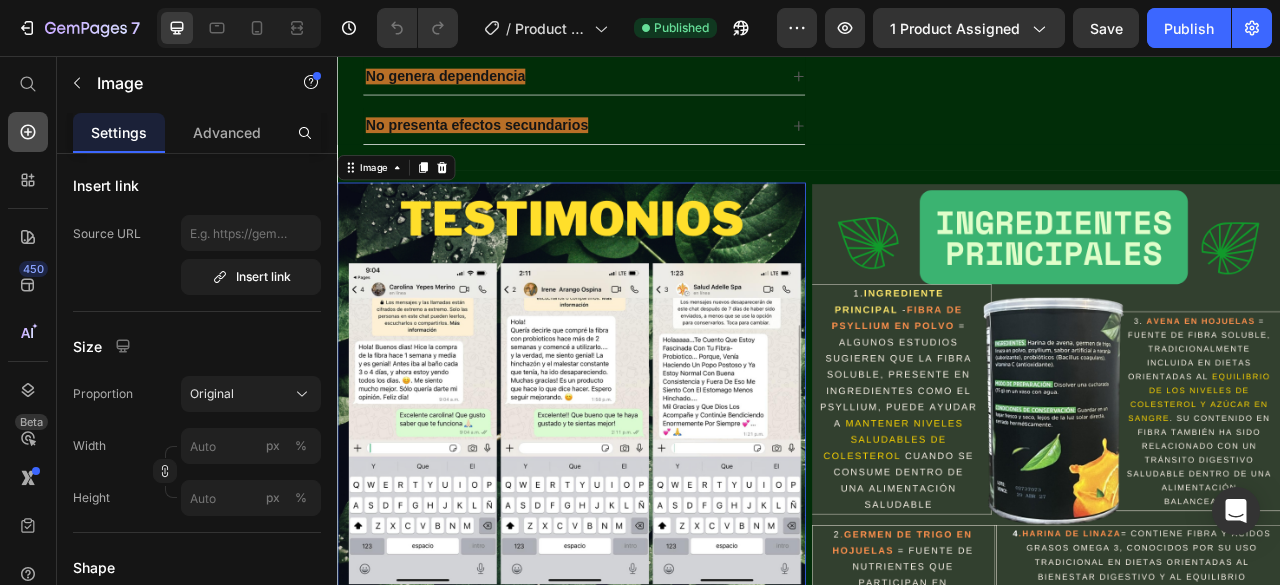 click 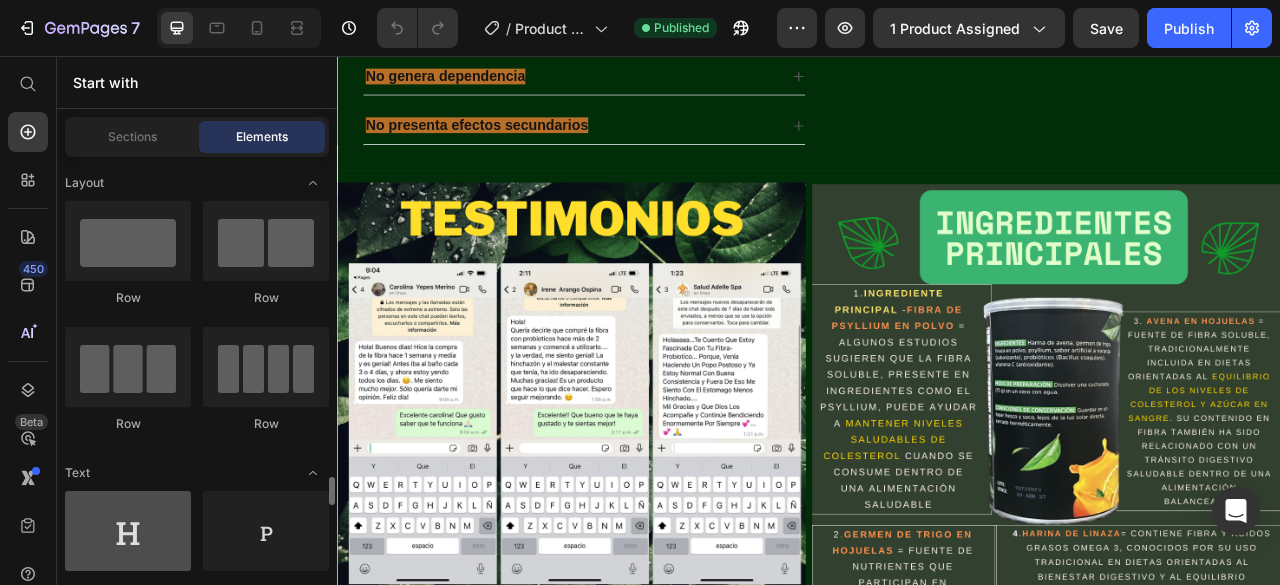 scroll, scrollTop: 300, scrollLeft: 0, axis: vertical 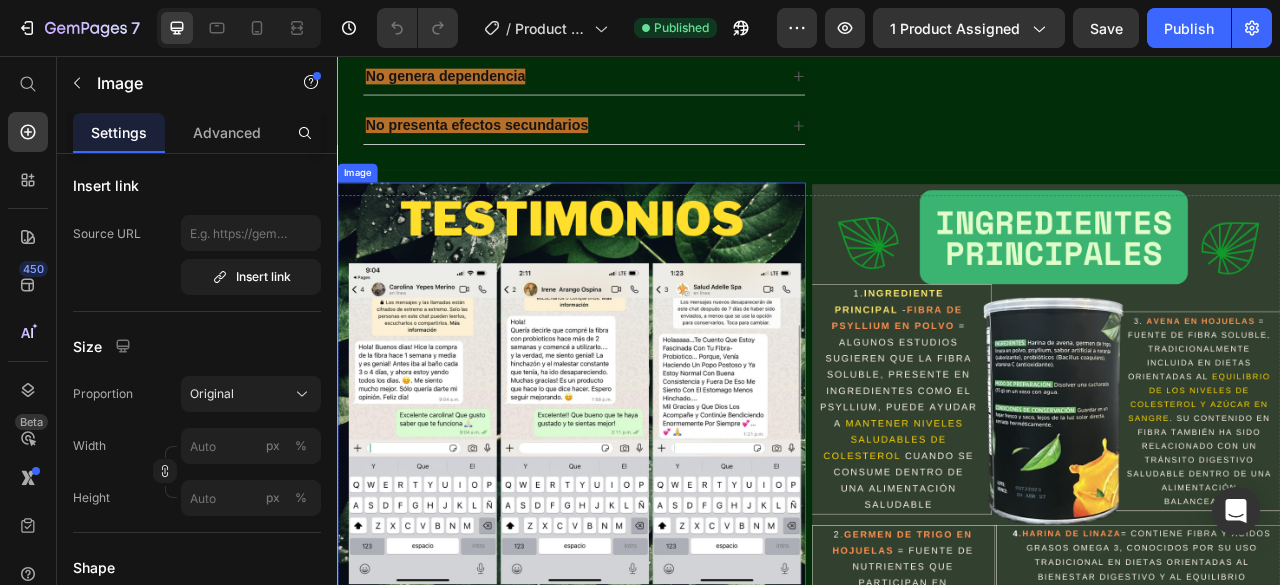 click at bounding box center [635, 515] 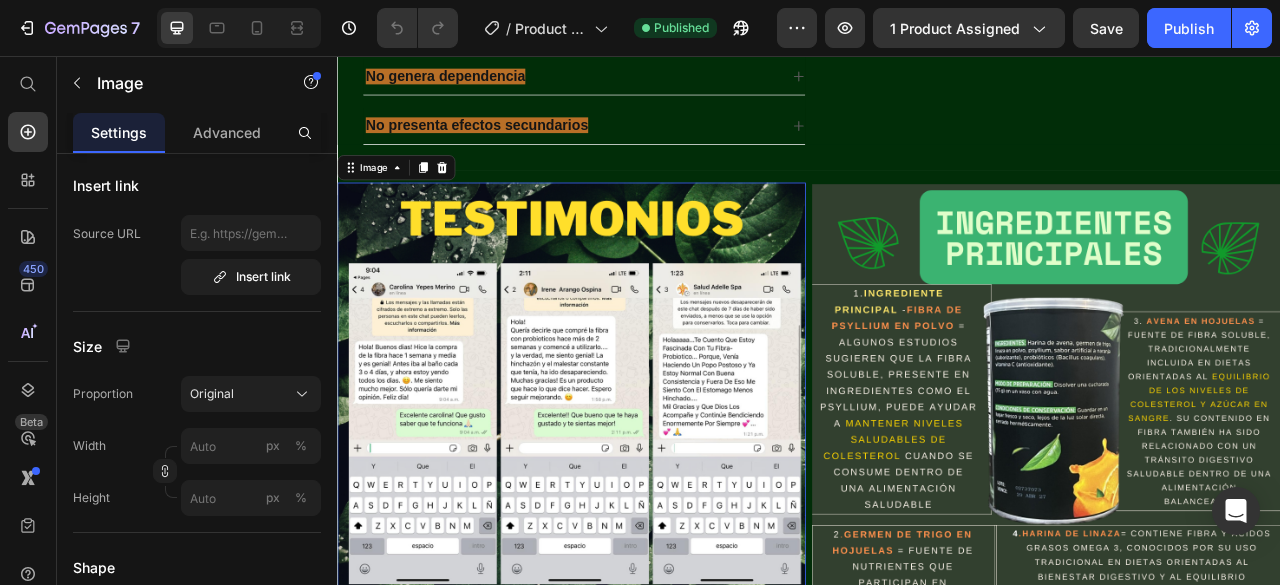 click at bounding box center [635, 515] 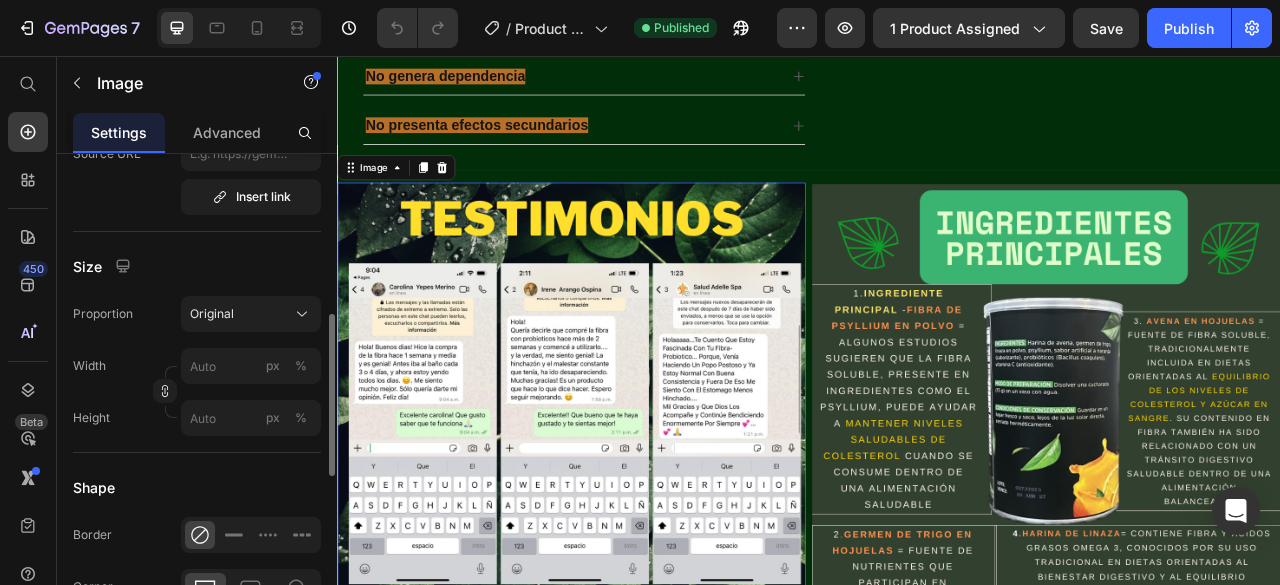 scroll, scrollTop: 0, scrollLeft: 0, axis: both 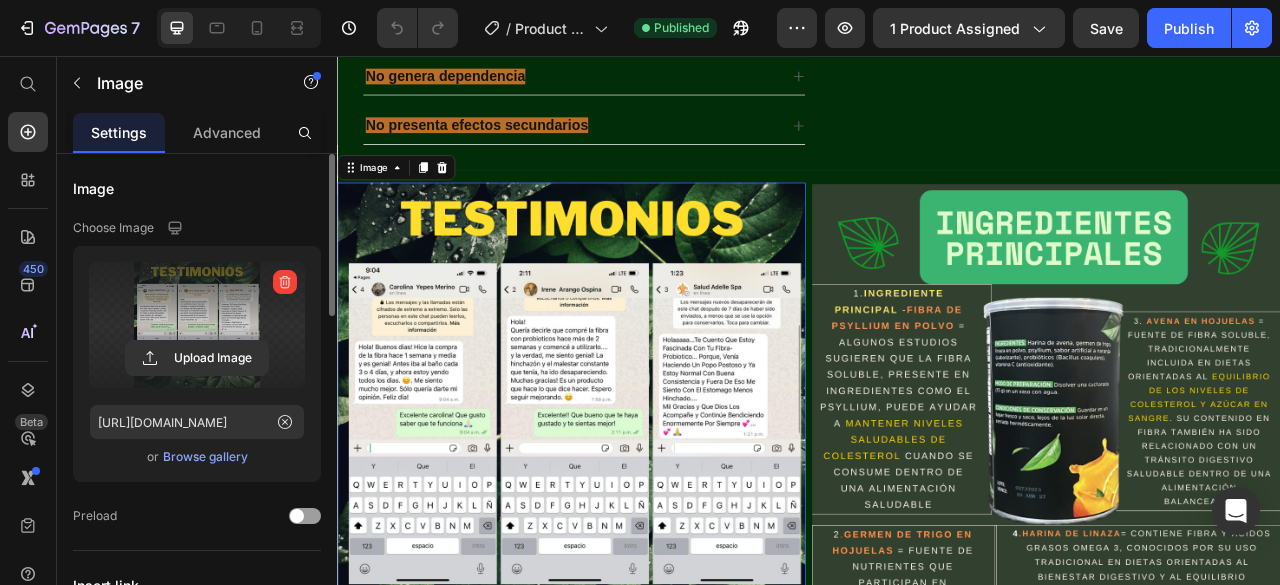 click at bounding box center [197, 325] 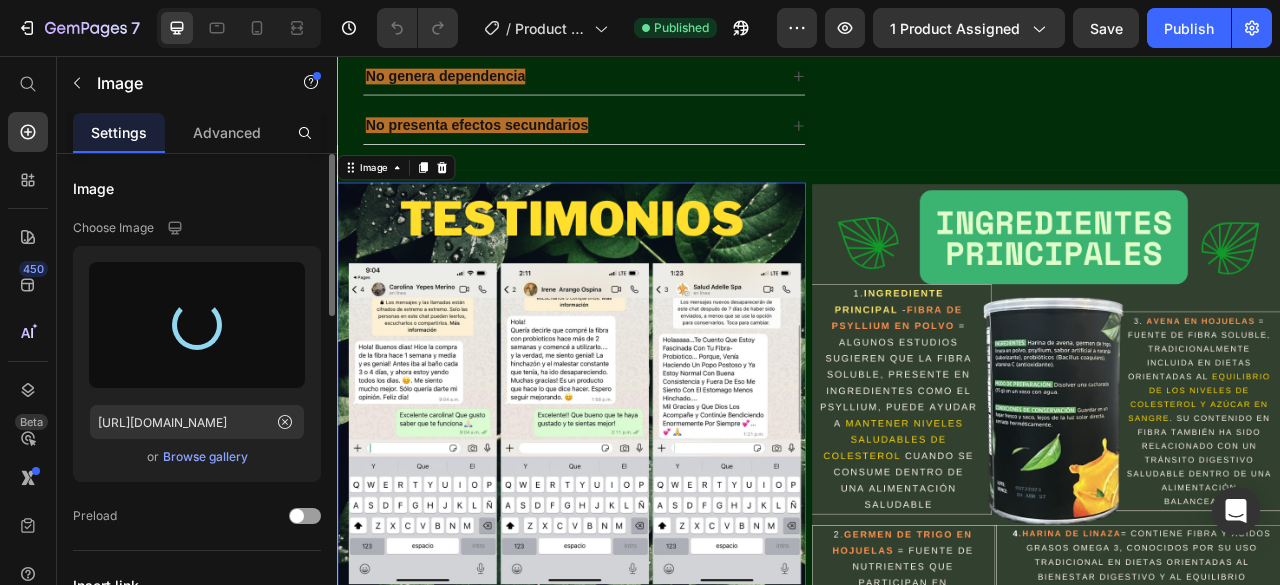 type on "[URL][DOMAIN_NAME]" 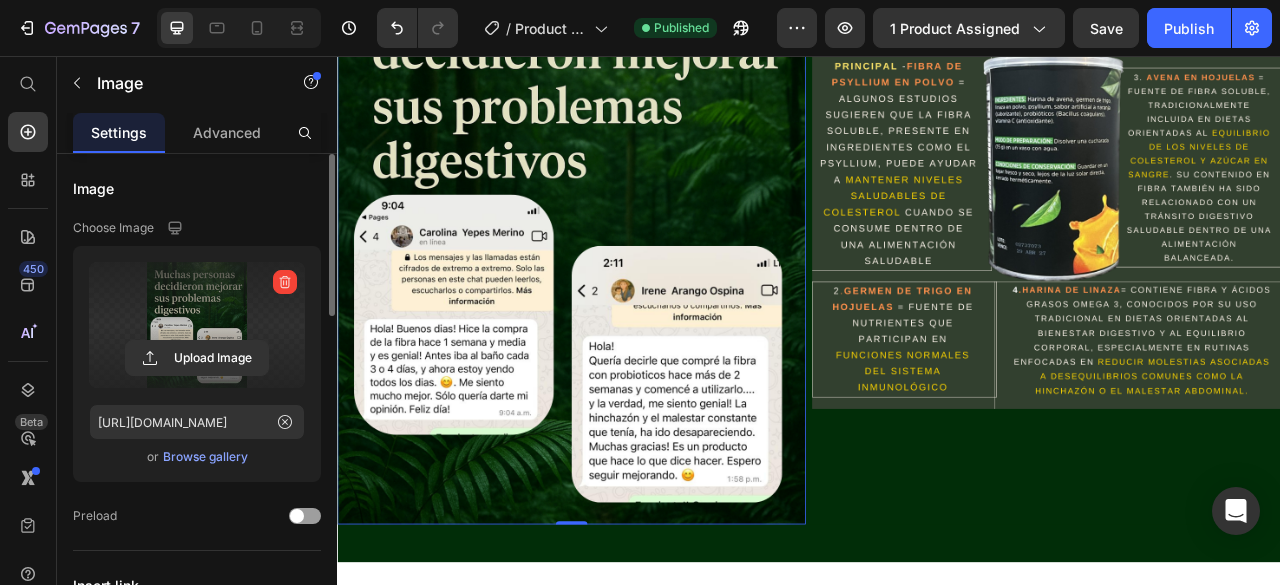 scroll, scrollTop: 2564, scrollLeft: 0, axis: vertical 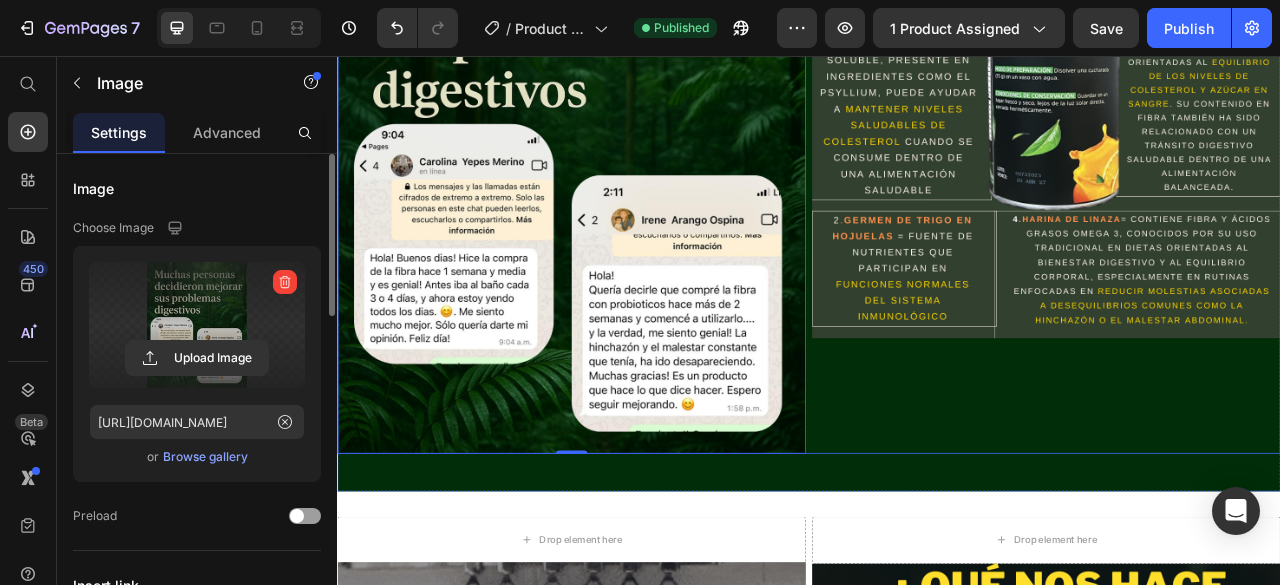 click on "Image" at bounding box center [1239, 197] 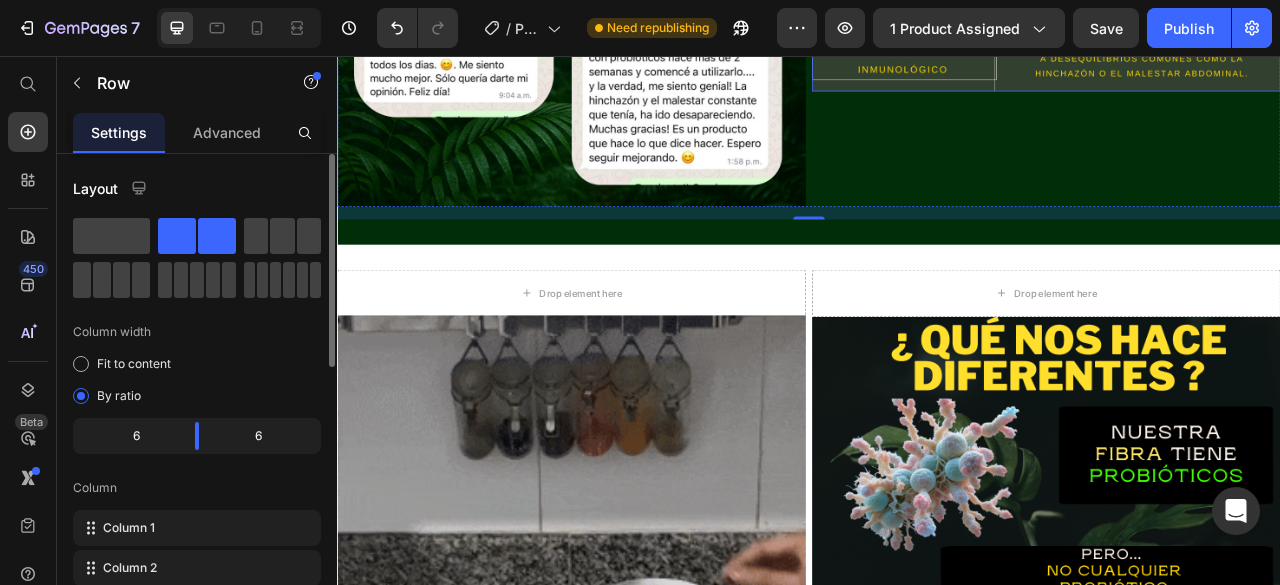 scroll, scrollTop: 2764, scrollLeft: 0, axis: vertical 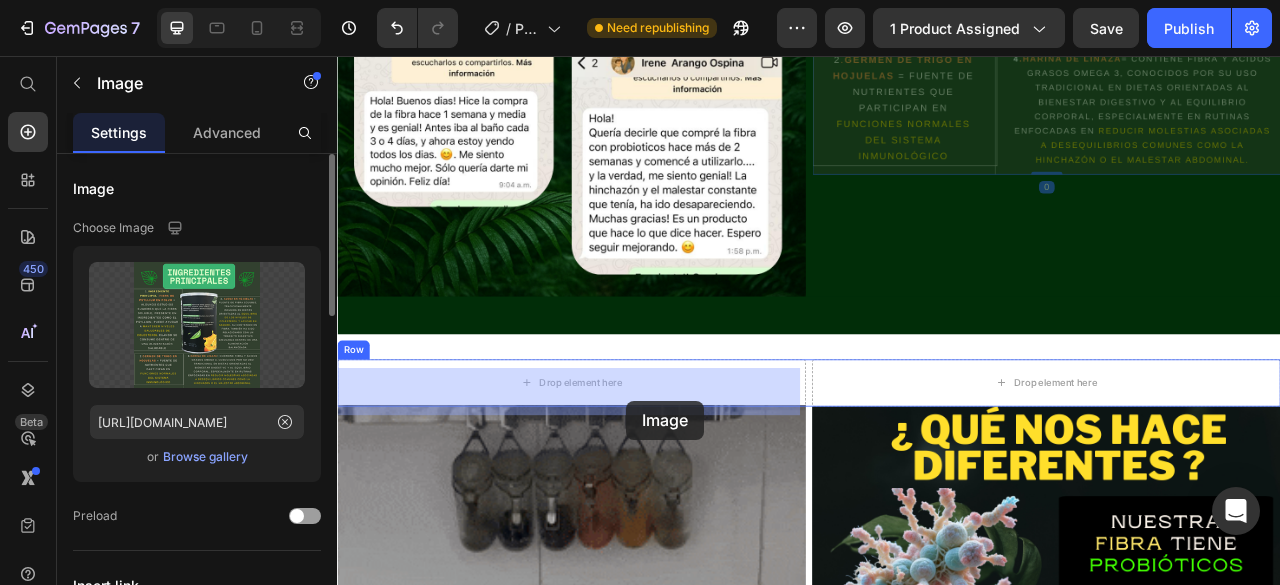 drag, startPoint x: 1089, startPoint y: 189, endPoint x: 705, endPoint y: 495, distance: 491.0112 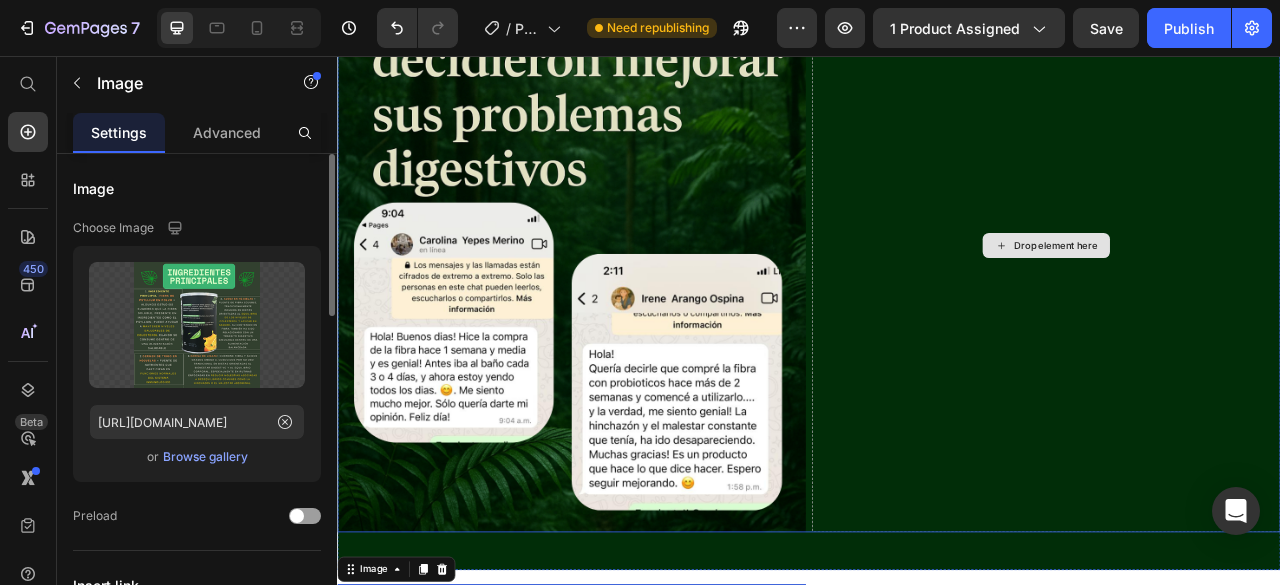 scroll, scrollTop: 2164, scrollLeft: 0, axis: vertical 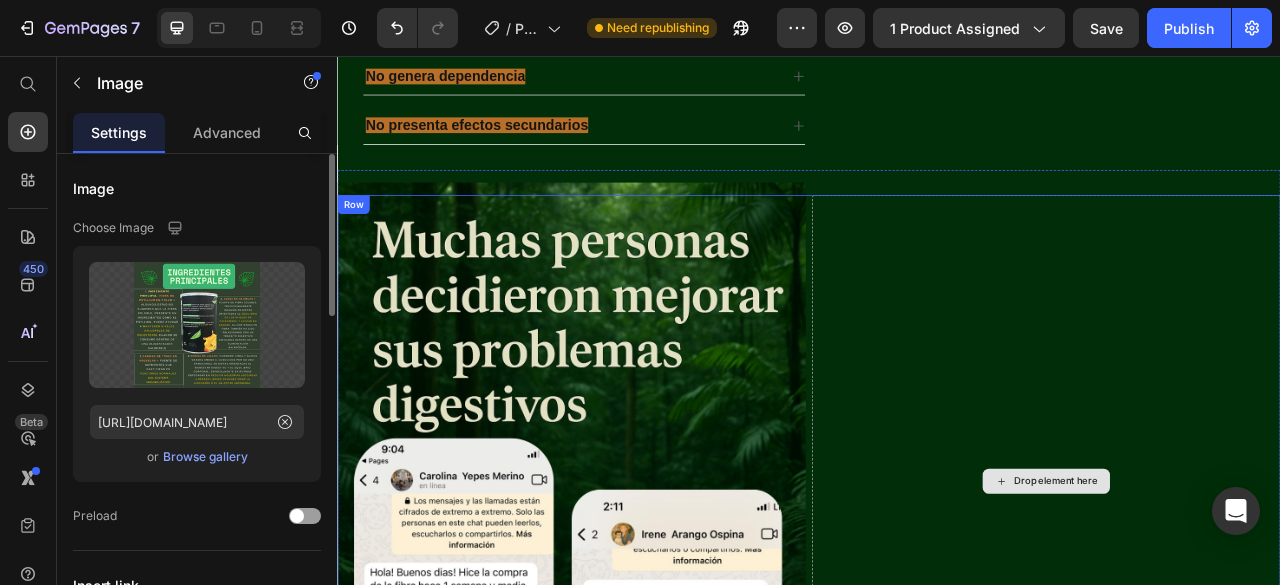 click on "Drop element here" at bounding box center [1239, 597] 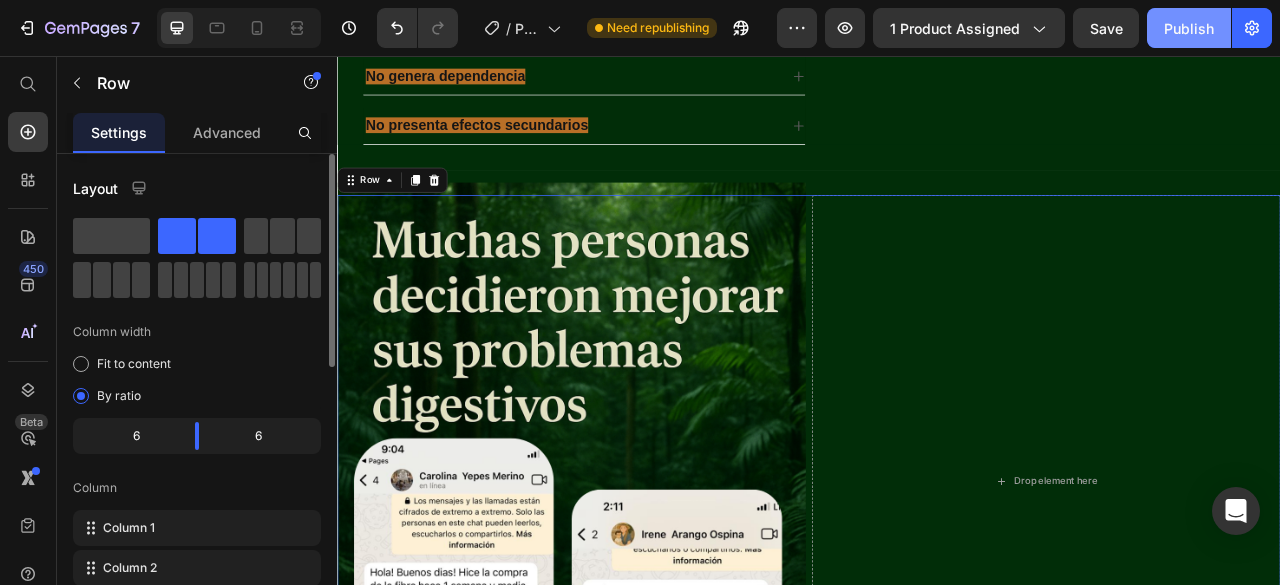 click on "Publish" at bounding box center (1189, 28) 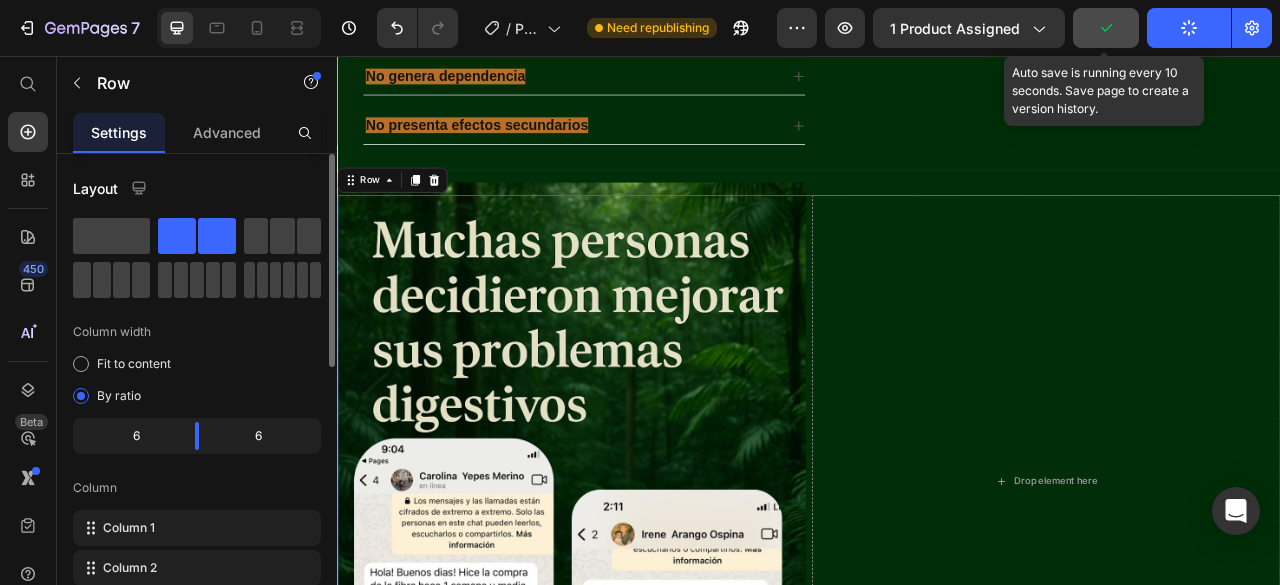 click 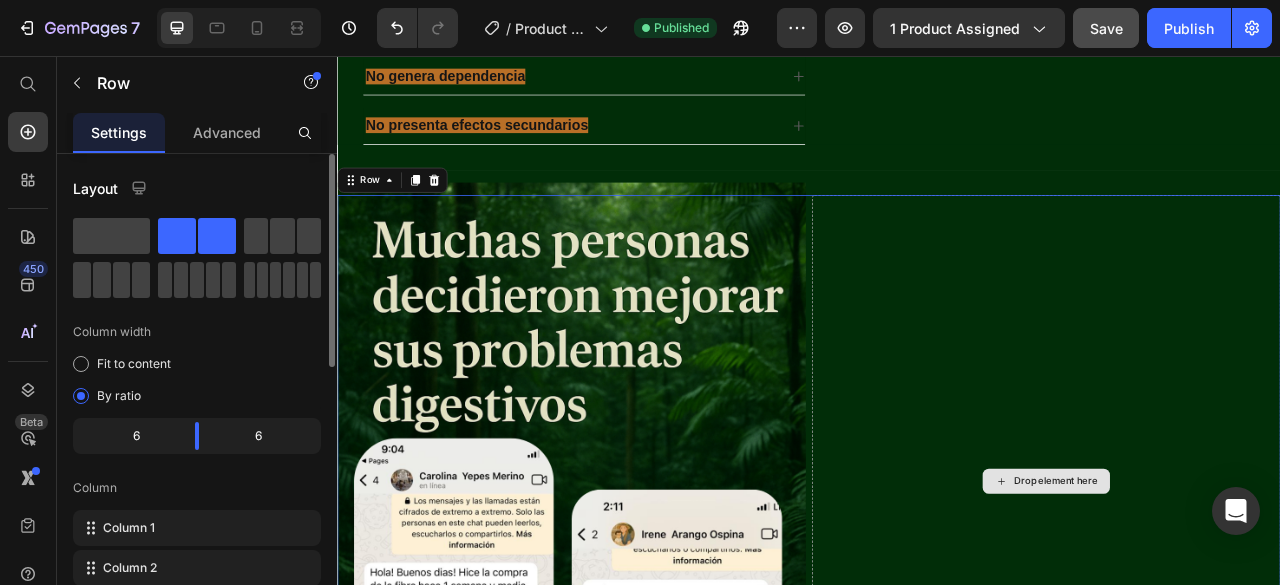 click on "Drop element here" at bounding box center [1239, 597] 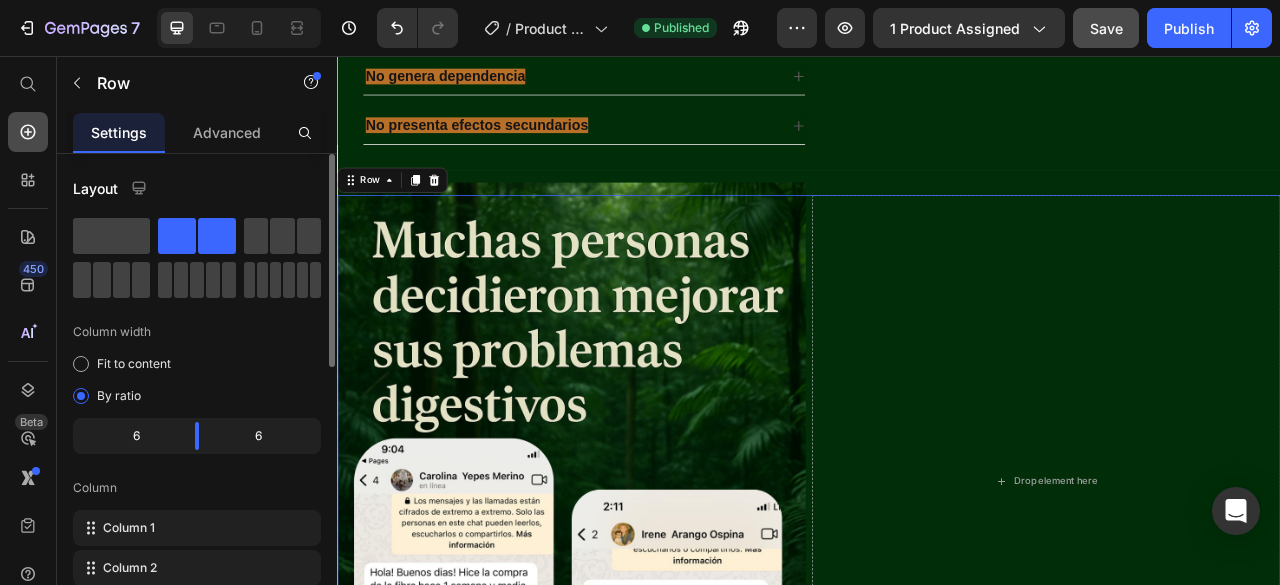 click 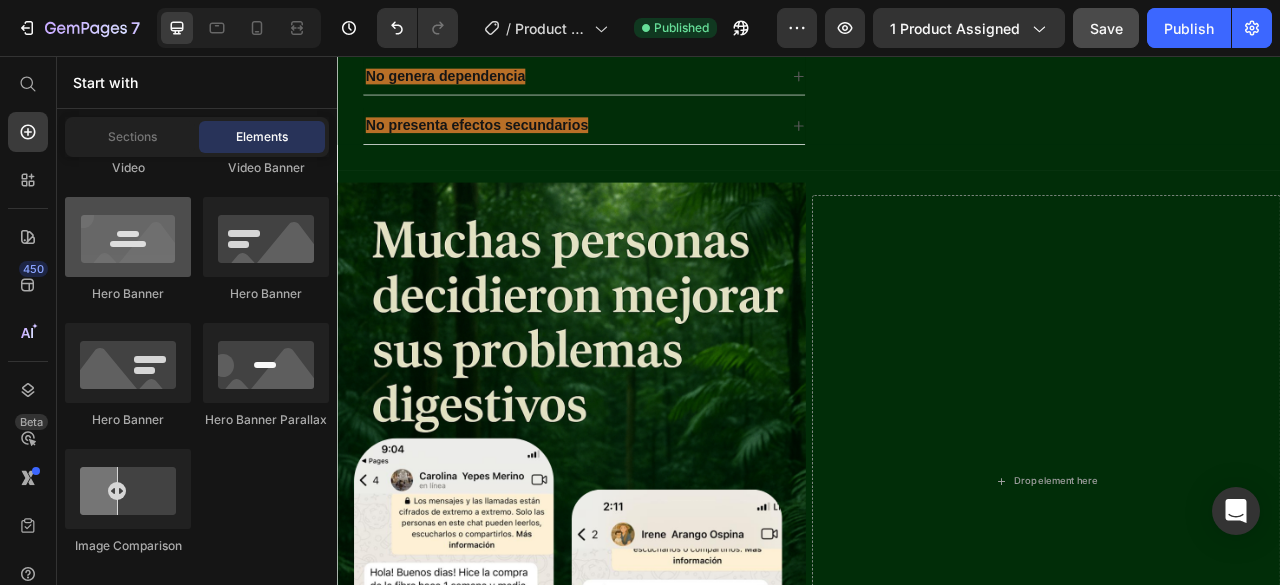 scroll, scrollTop: 800, scrollLeft: 0, axis: vertical 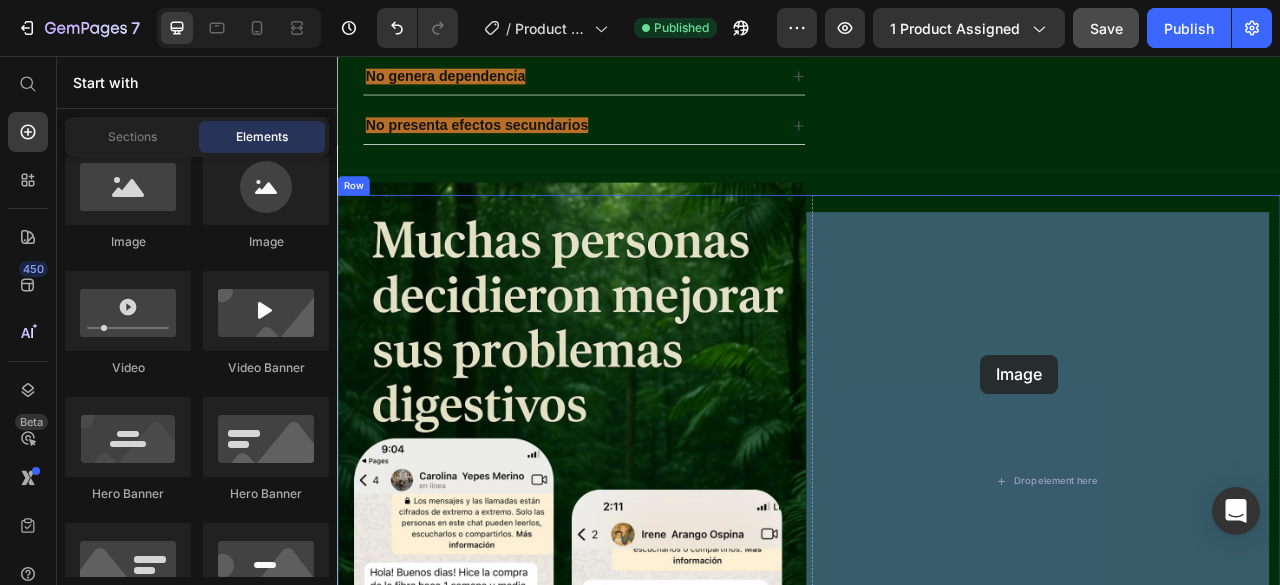 drag, startPoint x: 512, startPoint y: 288, endPoint x: 1155, endPoint y: 436, distance: 659.81287 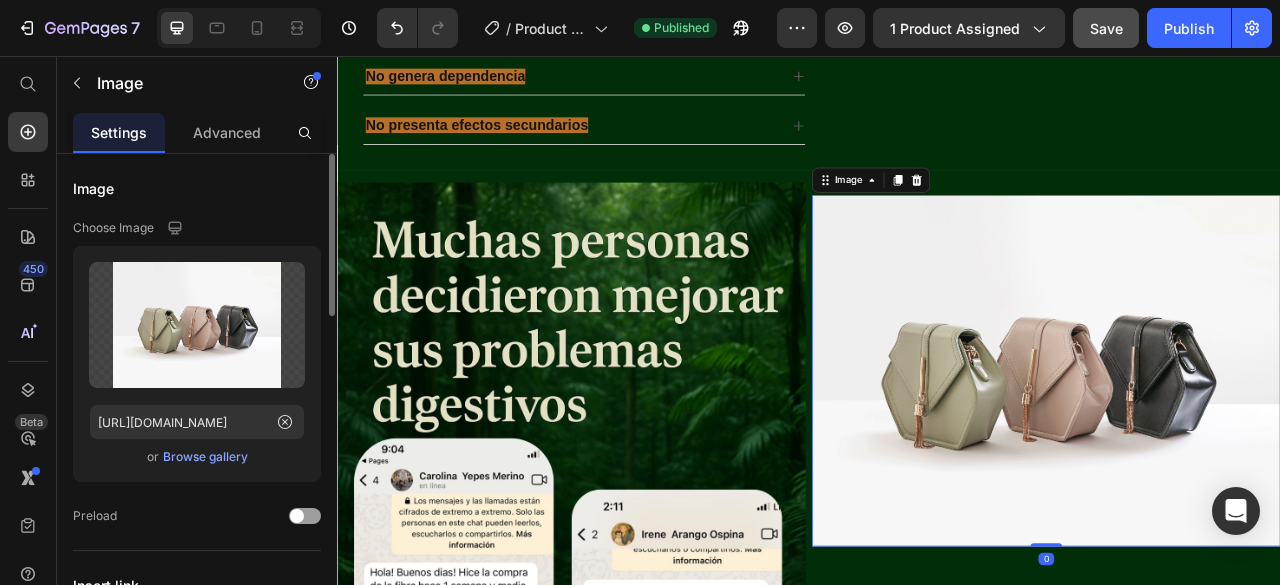 click at bounding box center [1239, 456] 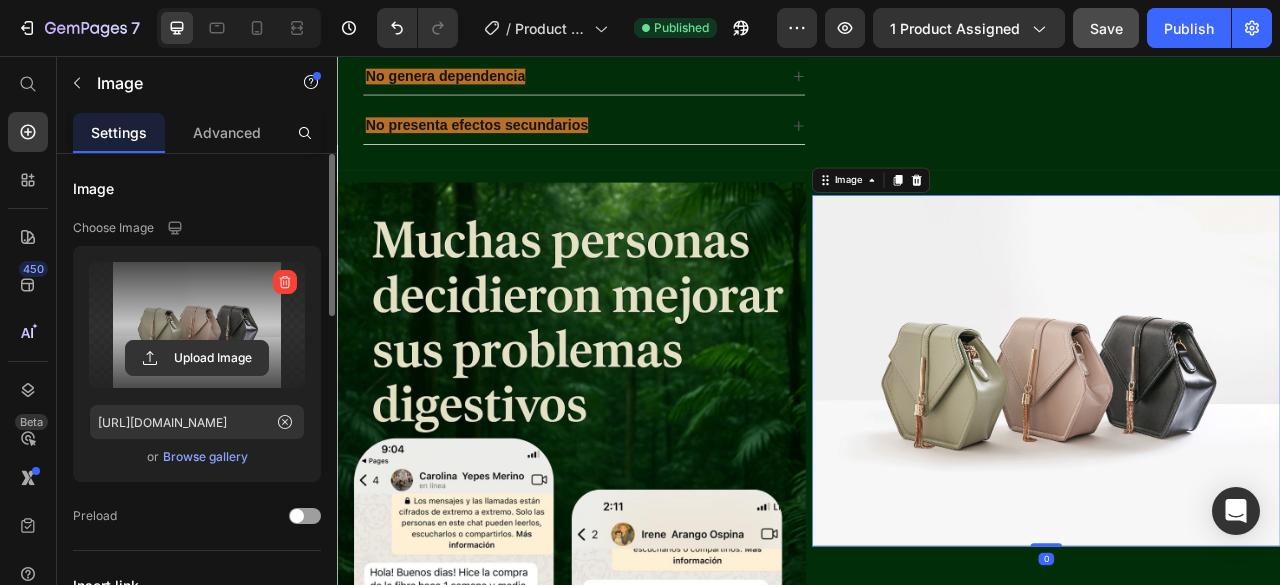 click at bounding box center [197, 325] 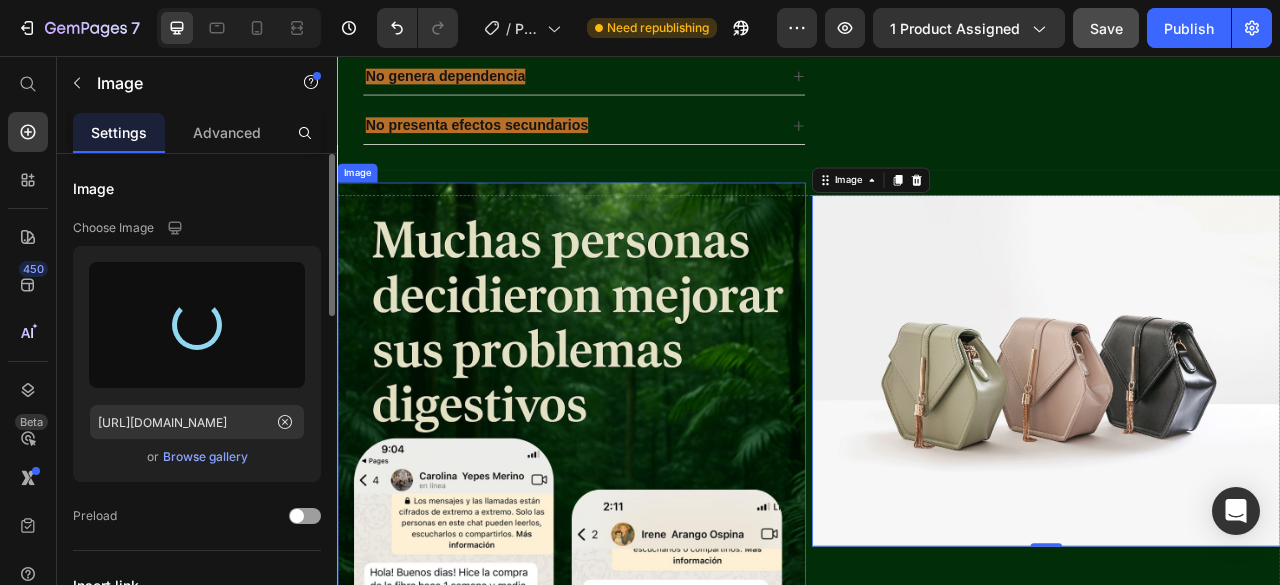 type on "[URL][DOMAIN_NAME]" 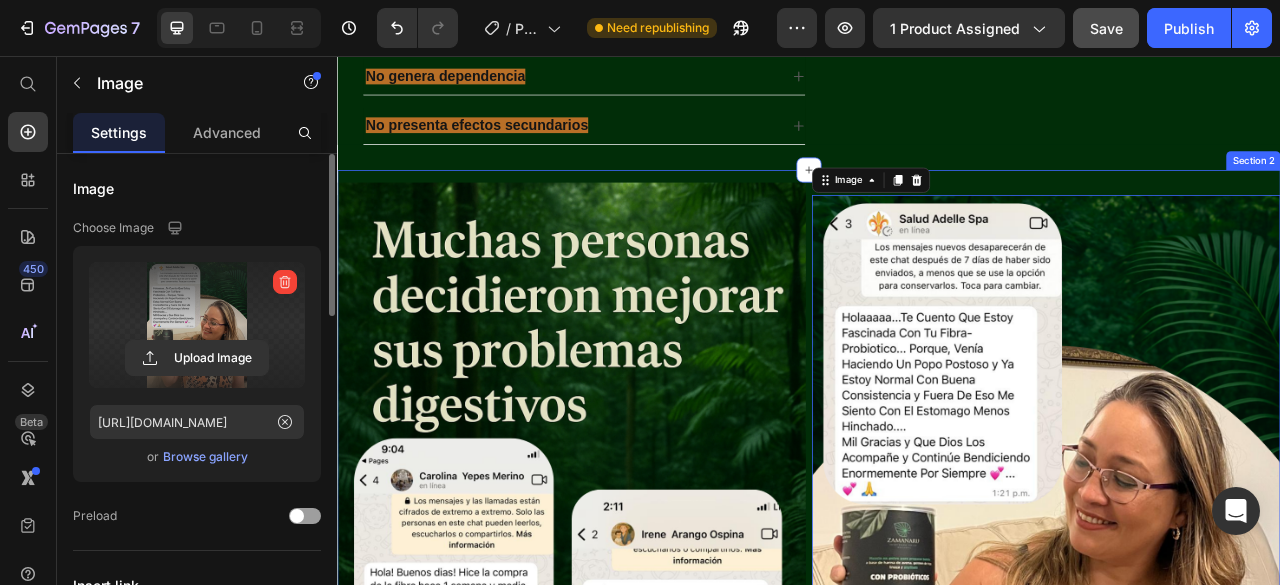 click on "ZAMANARU Text Bienestar para tu intestino Text Nutre tu cuerpo con alimento de calidad Text Mejora tu digestión Text ZAMANARU Text Bienestar para tu intestino Text Nutre tu cuerpo con alimento de calidad Text Mejora tu digestión Text ZAMANARU Text Bienestar para tu intestino Text Nutre tu cuerpo con alimento de calidad Text Mejora tu digestión Text ZAMANARU Text Bienestar para tu intestino Text Nutre tu cuerpo con alimento de calidad Text Mejora tu digestión Text ZAMANARU Text Bienestar para tu intestino Text Nutre tu cuerpo con alimento de calidad Text Mejora tu digestión Text ZAMANARU Text Bienestar para tu intestino Text Nutre tu cuerpo con alimento de calidad Text Mejora tu digestión Text Marquee Image Releasit COD Form & Upsells Releasit COD Form & Upsells Número de unidades que vas a llevar Text Block 1 Product Quantity Fibra PREMIUM con PROBIÓTICOS únicos (ZAMANARU ™) Product Title Icon Icon Icon Icon Icon Icon List  +1300 clientes satisfechos   Text Block Row $115.000,00 Product Price de" at bounding box center (937, -997) 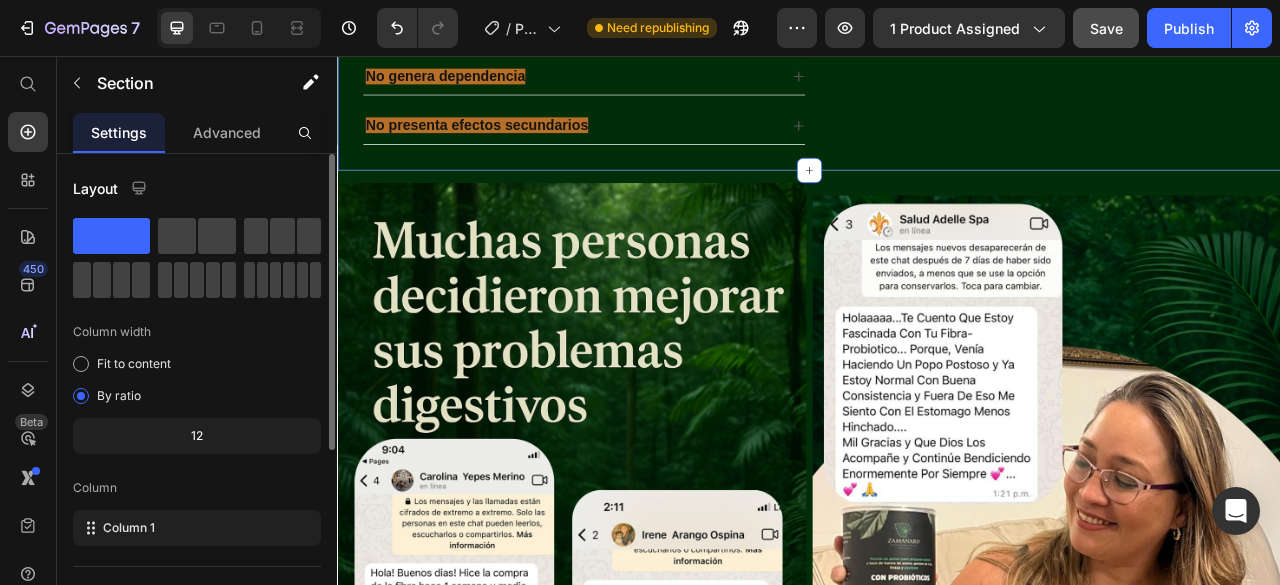 click on "ZAMANARU Text Bienestar para tu intestino Text Nutre tu cuerpo con alimento de calidad Text Mejora tu digestión Text ZAMANARU Text Bienestar para tu intestino Text Nutre tu cuerpo con alimento de calidad Text Mejora tu digestión Text ZAMANARU Text Bienestar para tu intestino Text Nutre tu cuerpo con alimento de calidad Text Mejora tu digestión Text ZAMANARU Text Bienestar para tu intestino Text Nutre tu cuerpo con alimento de calidad Text Mejora tu digestión Text ZAMANARU Text Bienestar para tu intestino Text Nutre tu cuerpo con alimento de calidad Text Mejora tu digestión Text ZAMANARU Text Bienestar para tu intestino Text Nutre tu cuerpo con alimento de calidad Text Mejora tu digestión Text Marquee Image Releasit COD Form & Upsells Releasit COD Form & Upsells Número de unidades que vas a llevar Text Block 1 Product Quantity Fibra PREMIUM con PROBIÓTICOS únicos (ZAMANARU ™) Product Title Icon Icon Icon Icon Icon Icon List  +1300 clientes satisfechos   Text Block Row $115.000,00 Product Price de" at bounding box center [937, -997] 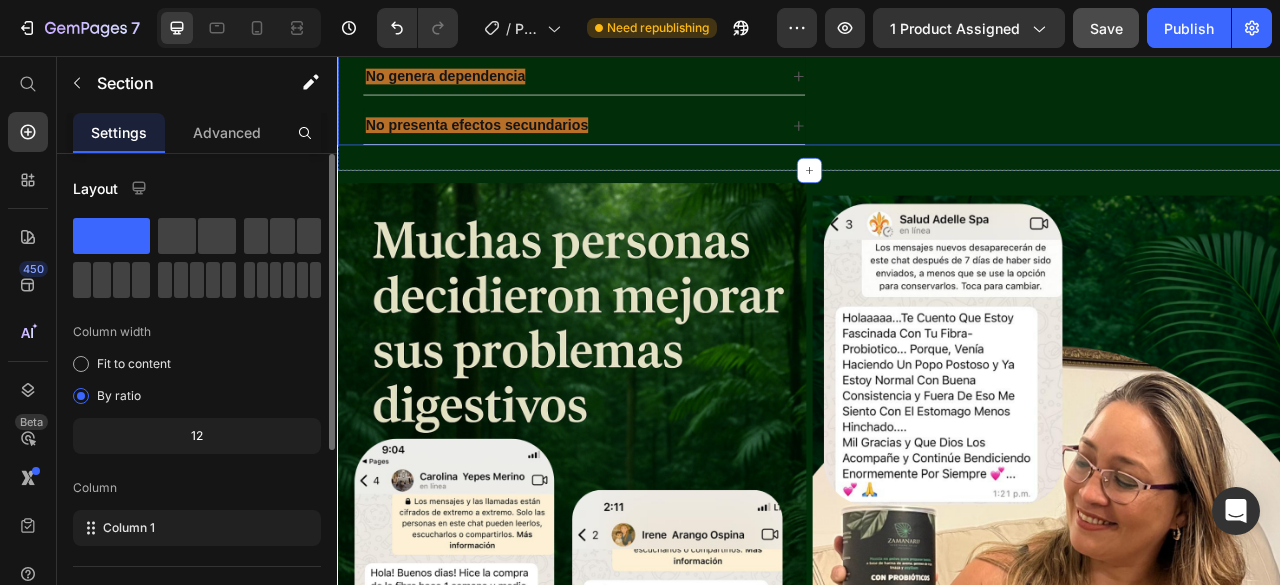 click on "ZAMANARU Text Bienestar para tu intestino Text Nutre tu cuerpo con alimento de calidad Text Mejora tu digestión Text ZAMANARU Text Bienestar para tu intestino Text Nutre tu cuerpo con alimento de calidad Text Mejora tu digestión Text ZAMANARU Text Bienestar para tu intestino Text Nutre tu cuerpo con alimento de calidad Text Mejora tu digestión Text ZAMANARU Text Bienestar para tu intestino Text Nutre tu cuerpo con alimento de calidad Text Mejora tu digestión Text ZAMANARU Text Bienestar para tu intestino Text Nutre tu cuerpo con alimento de calidad Text Mejora tu digestión Text ZAMANARU Text Bienestar para tu intestino Text Nutre tu cuerpo con alimento de calidad Text Mejora tu digestión Text Marquee Image Releasit COD Form & Upsells Releasit COD Form & Upsells Número de unidades que vas a llevar Text Block 1 Product Quantity Fibra PREMIUM con PROBIÓTICOS únicos (ZAMANARU ™) Product Title Icon Icon Icon Icon Icon Icon List  +1300 clientes satisfechos   Text Block Row $115.000,00 Product Price de" at bounding box center [937, -997] 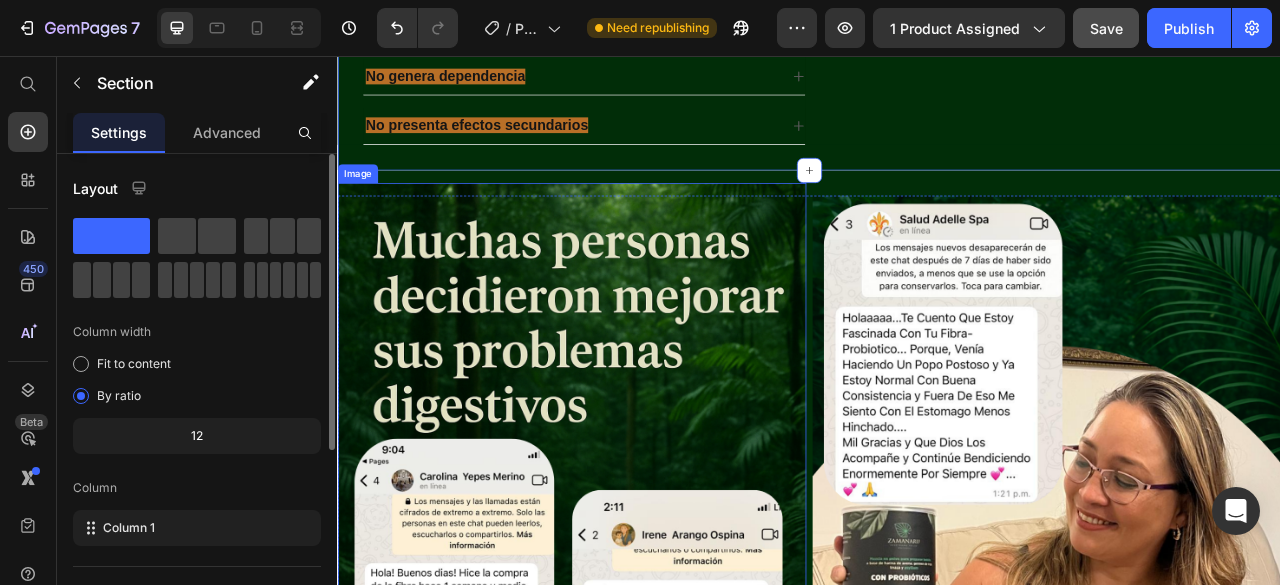 click at bounding box center (635, 589) 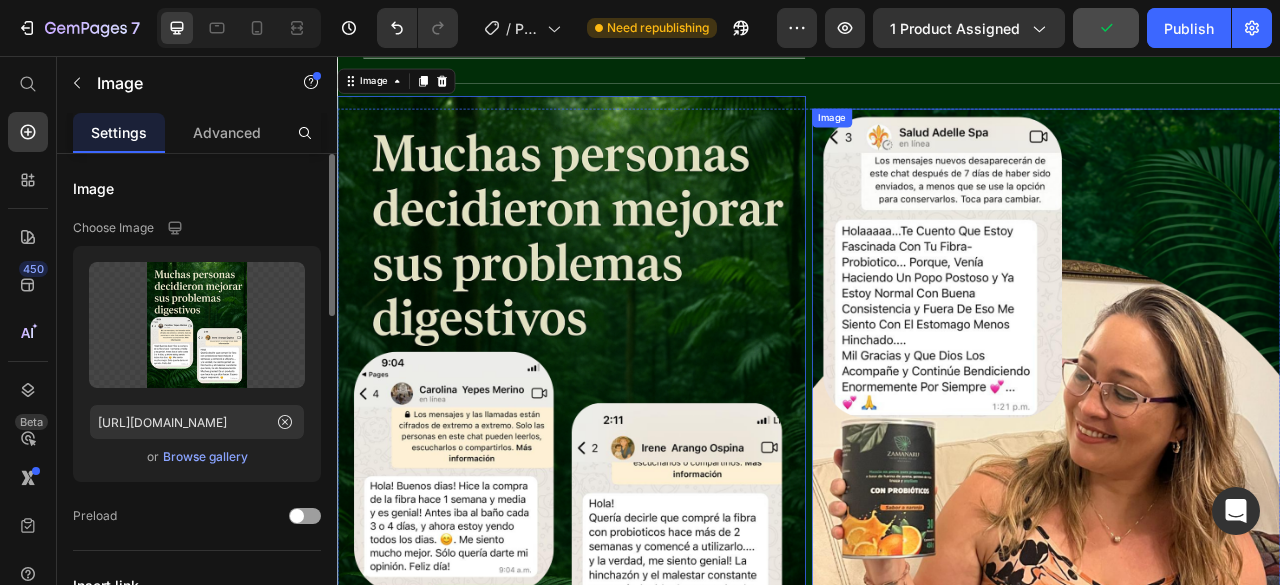 scroll, scrollTop: 2164, scrollLeft: 0, axis: vertical 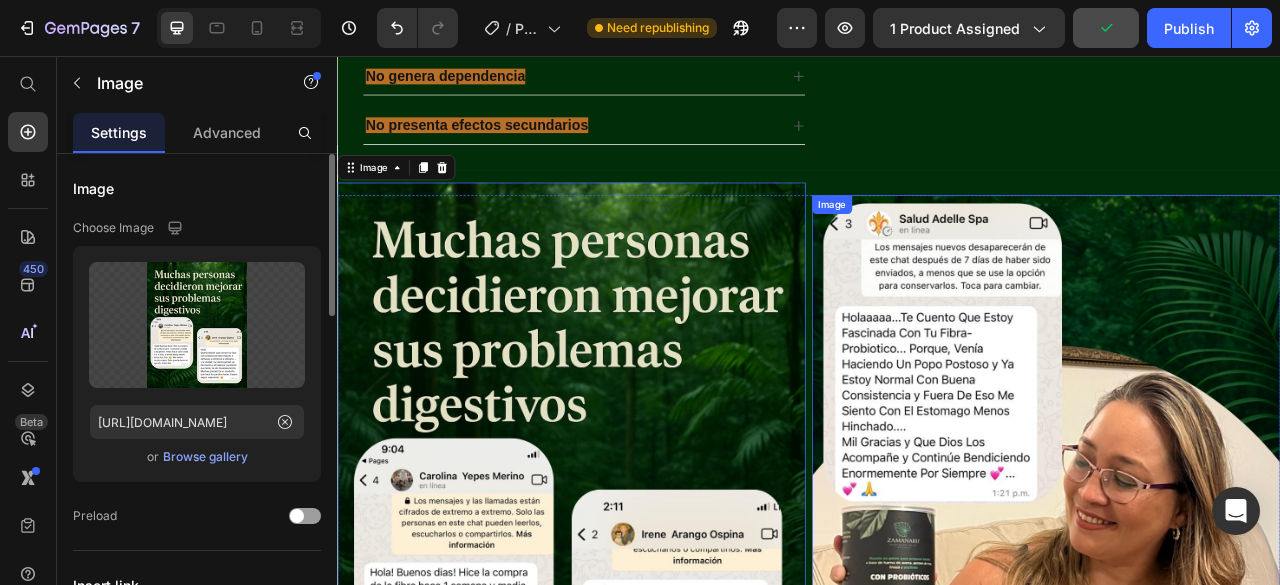 click at bounding box center [1239, 605] 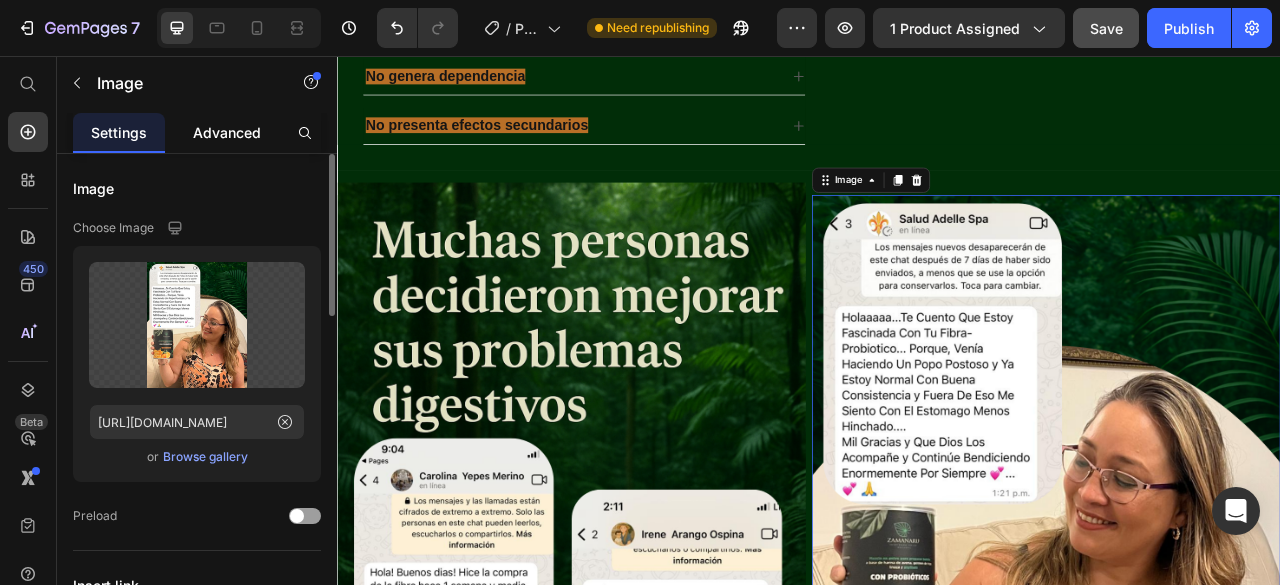 click on "Advanced" 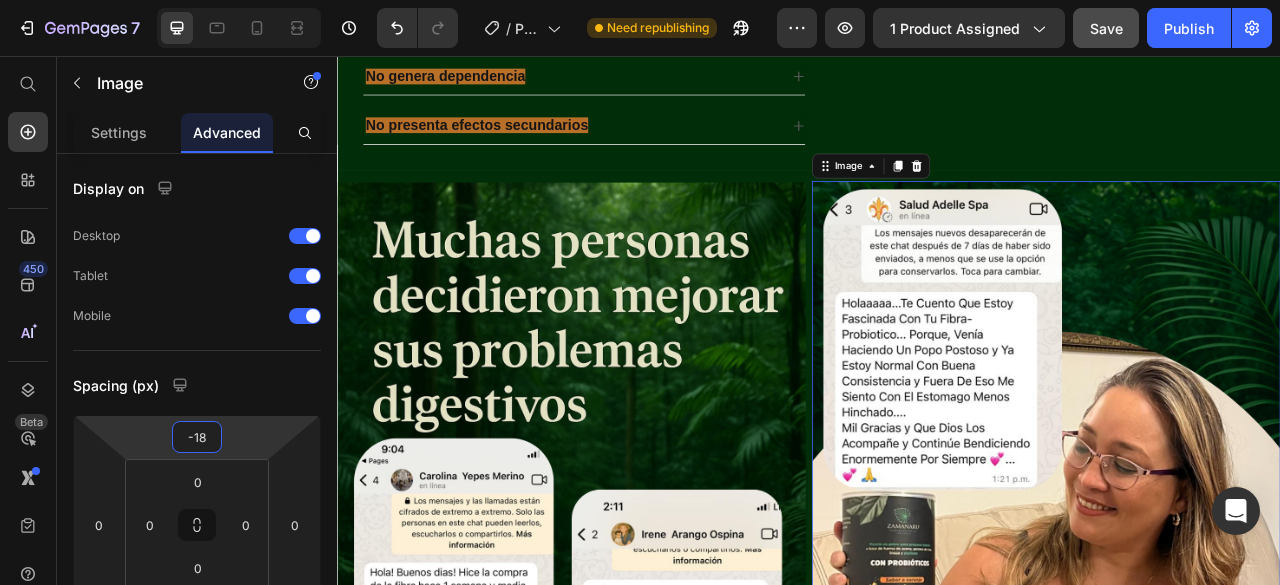 type on "-16" 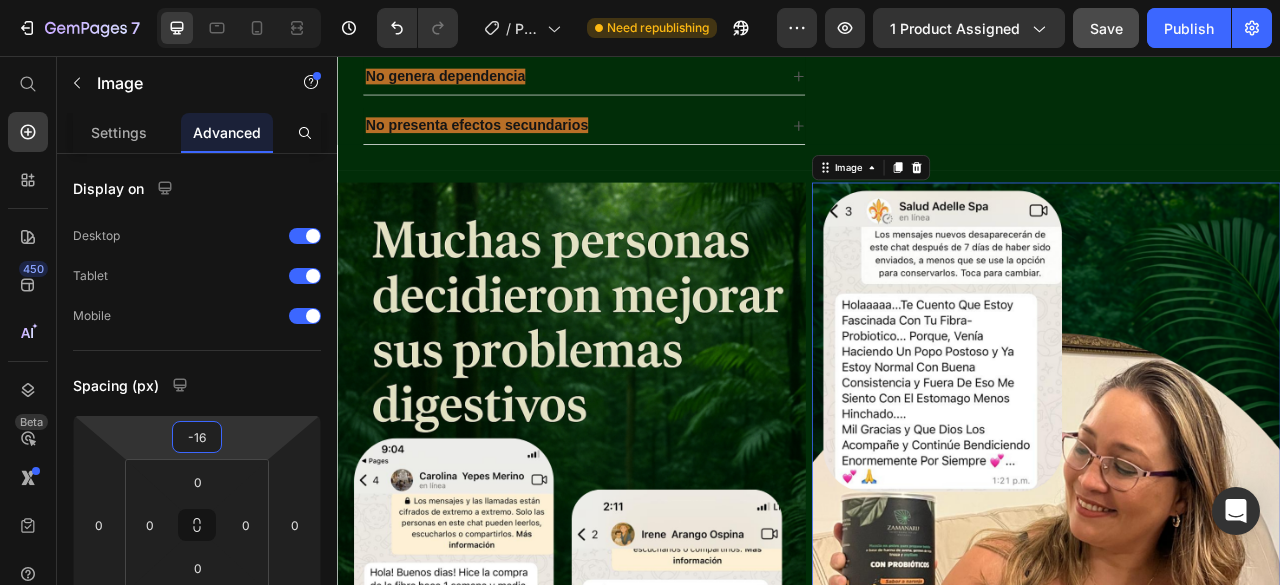 click on "7   /  Product Page - [DATE] 16:58:32 Need republishing Preview 1 product assigned  Save   Publish  450 Beta Start with Sections Elements Hero Section Product Detail Brands Trusted Badges Guarantee Product Breakdown How to use Testimonials Compare Bundle FAQs Social Proof Brand Story Product List Collection Blog List Contact Sticky Add to Cart Custom Footer Browse Library 450 Layout
Row
Row
Row
Row Text
Heading
Text Block Button
Button
Button
Sticky Back to top Media
Image" at bounding box center (640, 0) 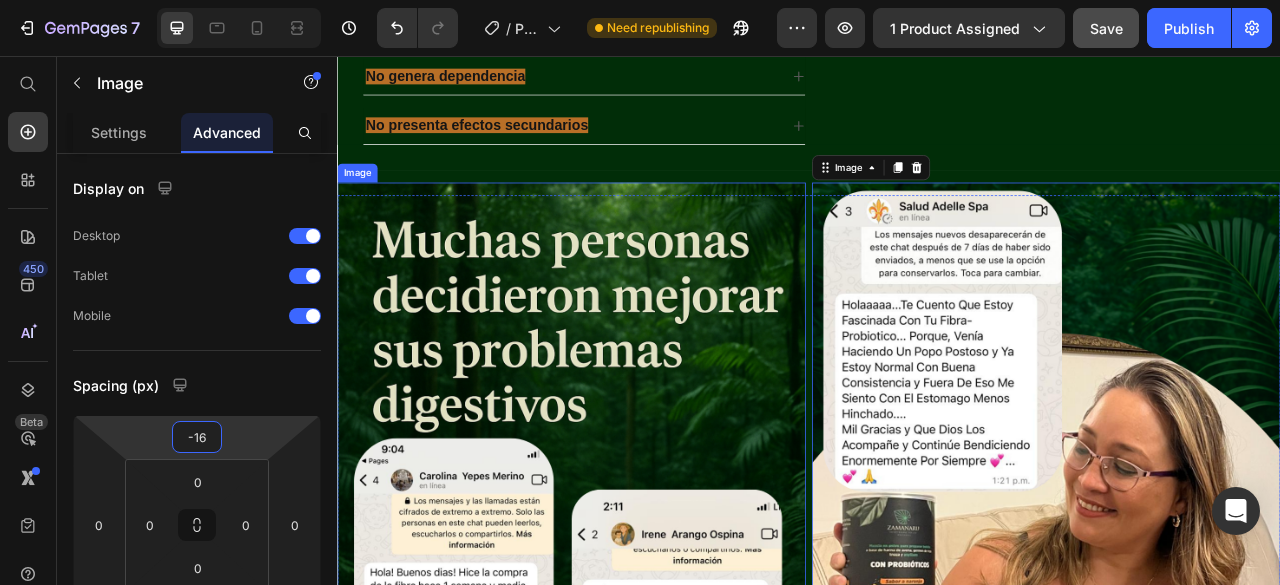 click at bounding box center (635, 589) 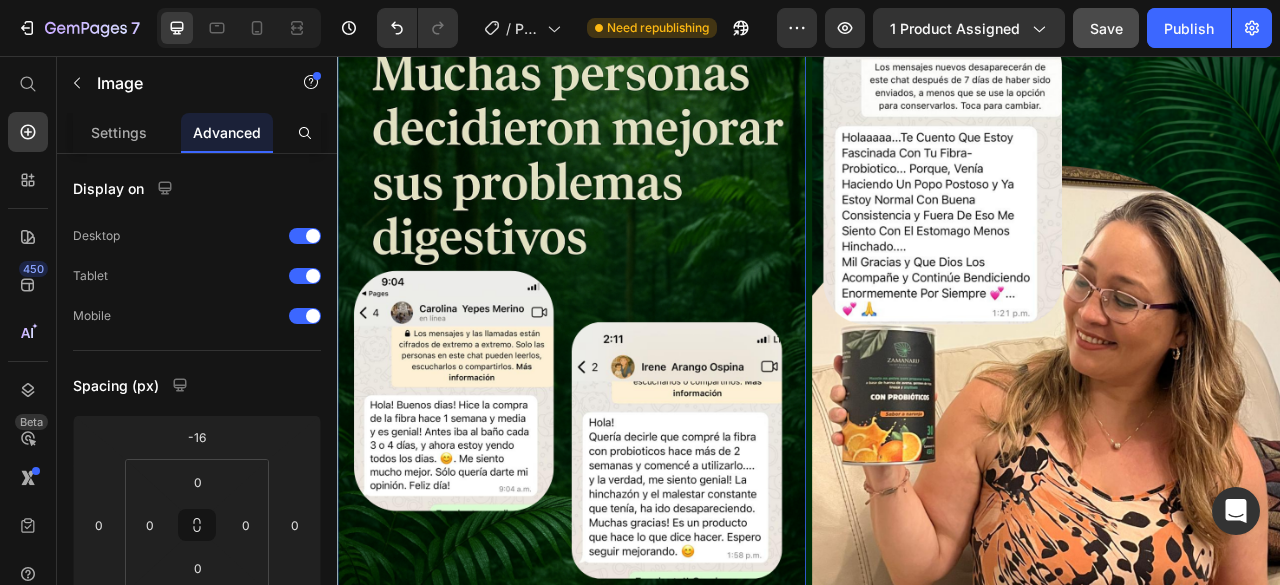 scroll, scrollTop: 2464, scrollLeft: 0, axis: vertical 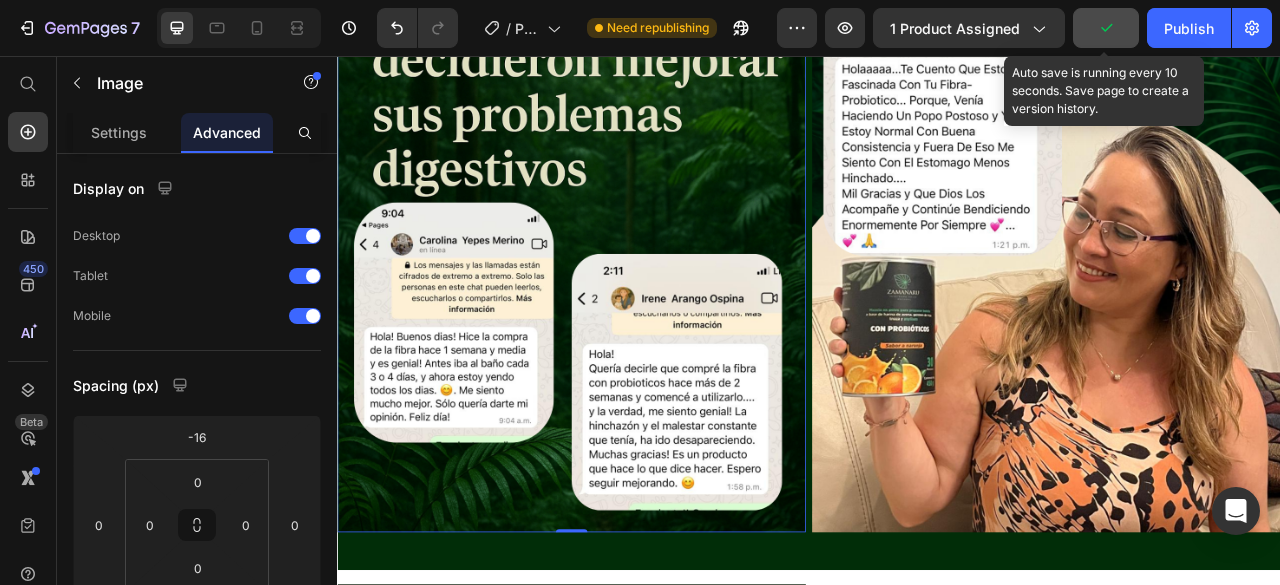 click 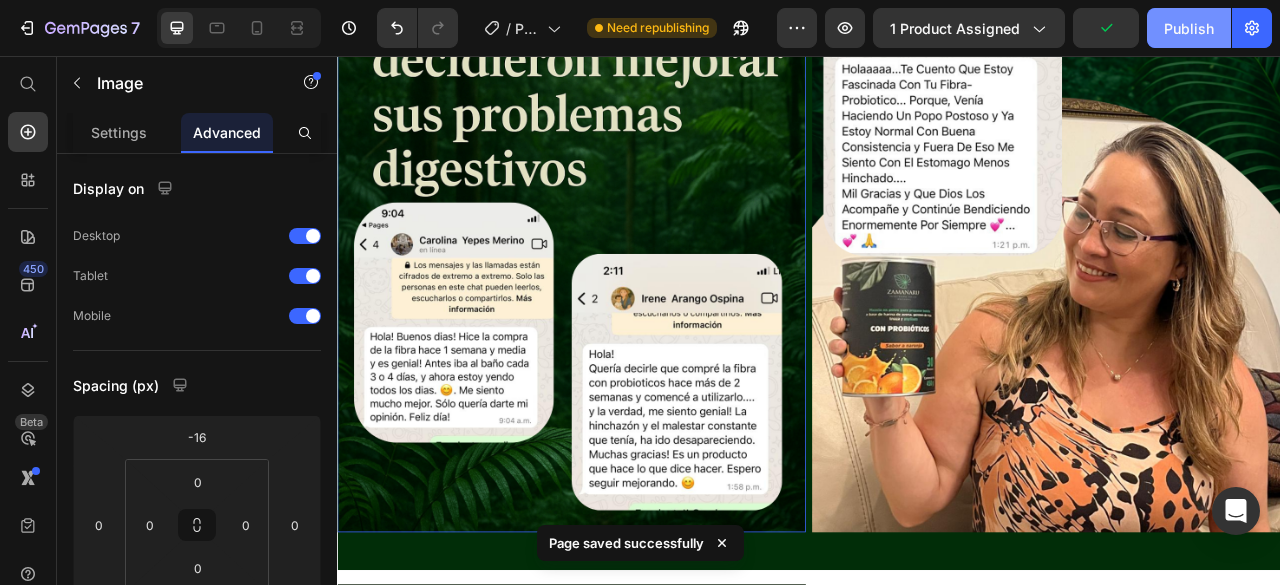 click on "Publish" at bounding box center [1189, 28] 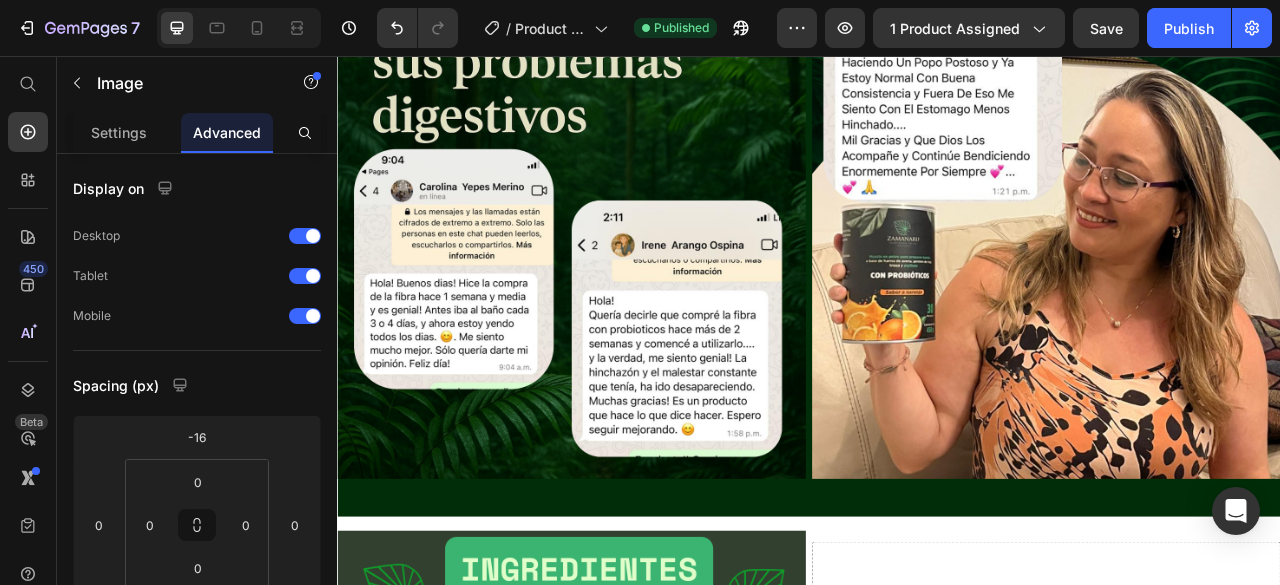 scroll, scrollTop: 2500, scrollLeft: 0, axis: vertical 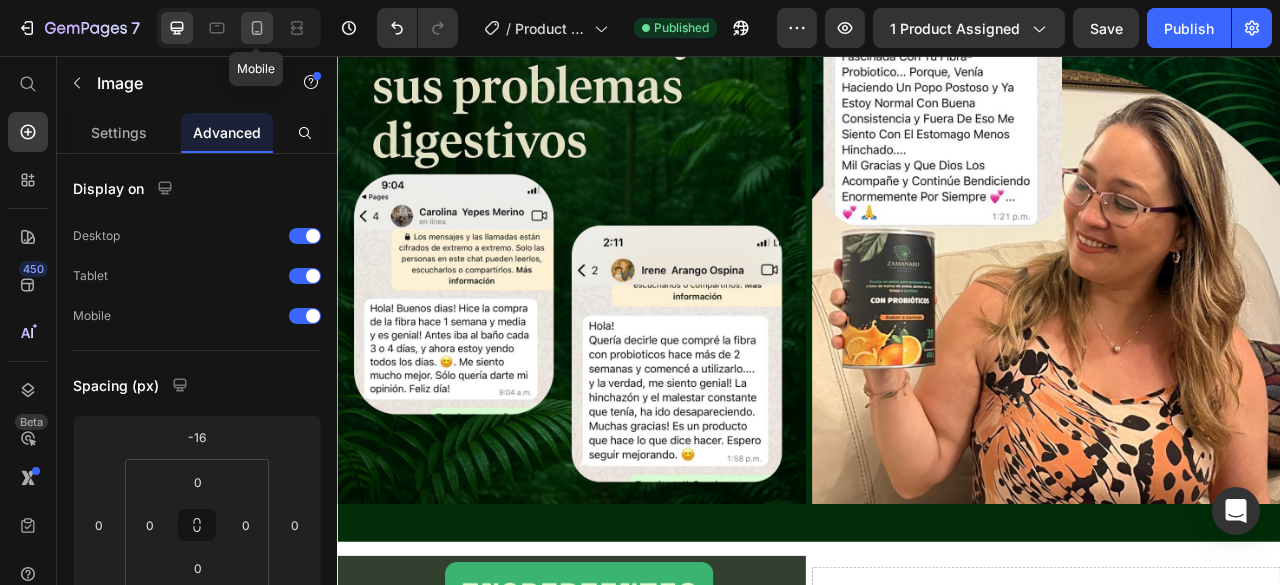 click 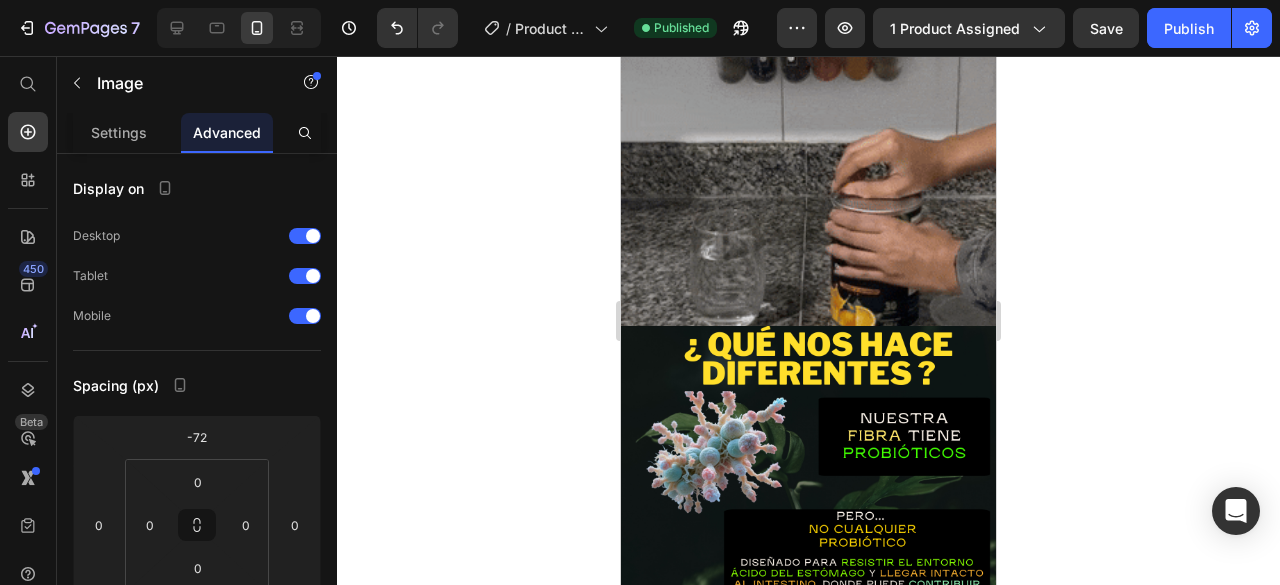 scroll, scrollTop: 3352, scrollLeft: 0, axis: vertical 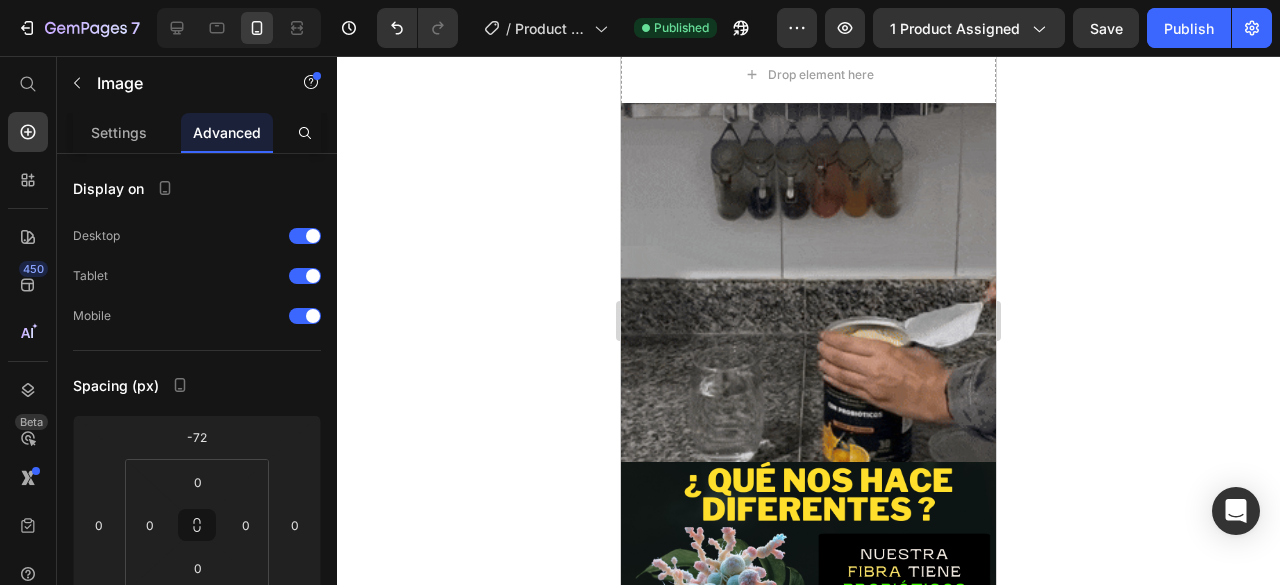 click at bounding box center [808, -1051] 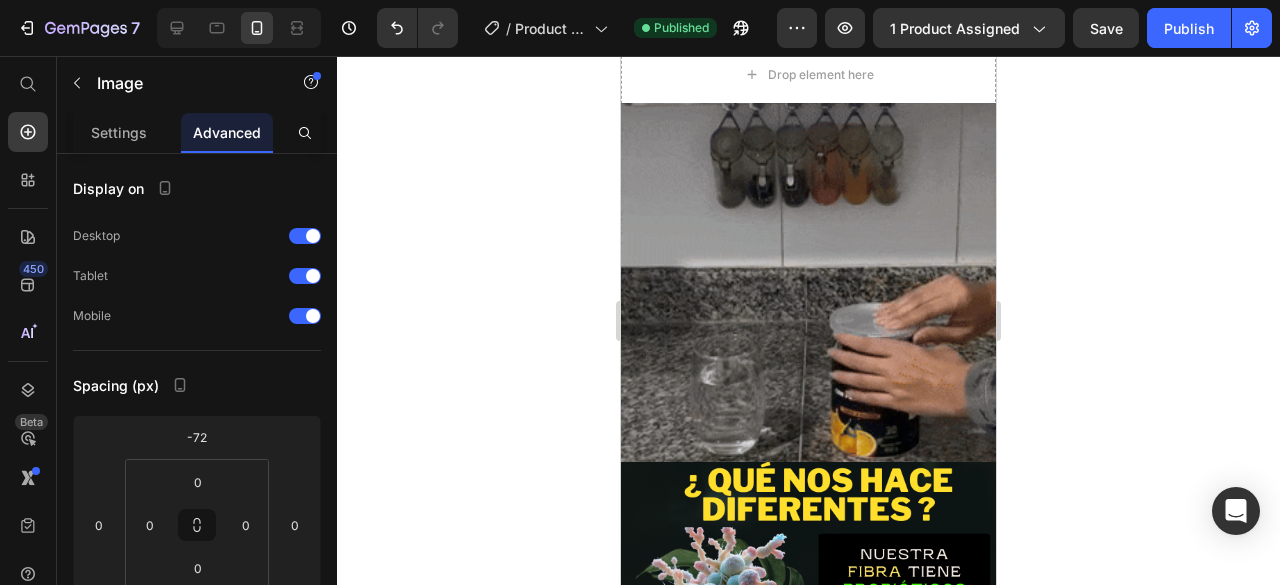 click 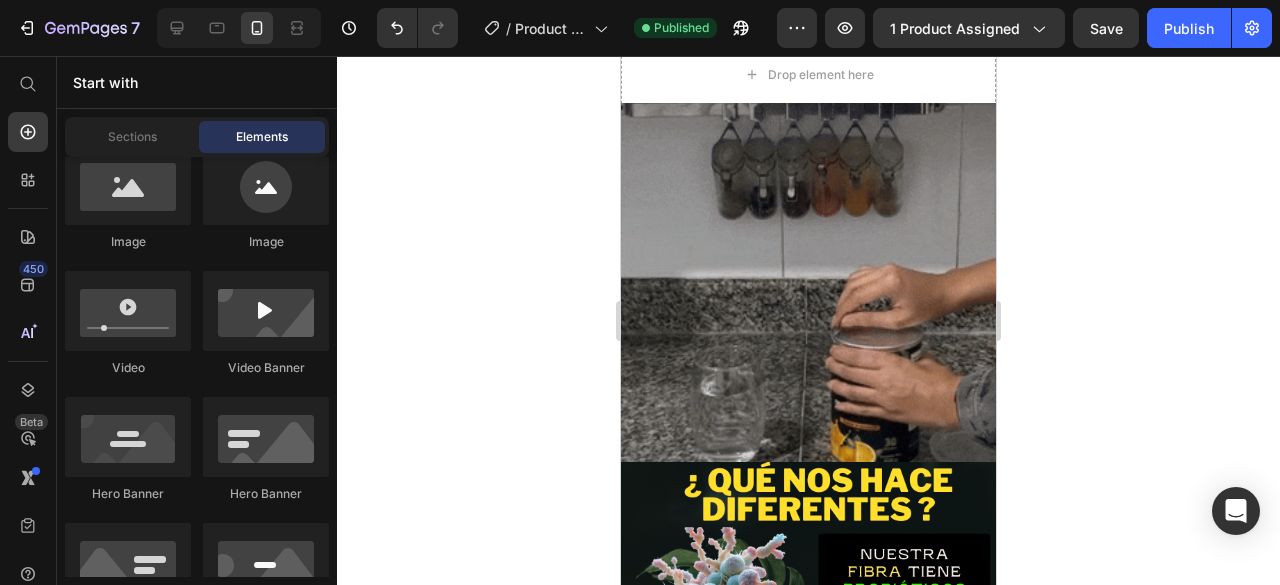 click at bounding box center [808, -1051] 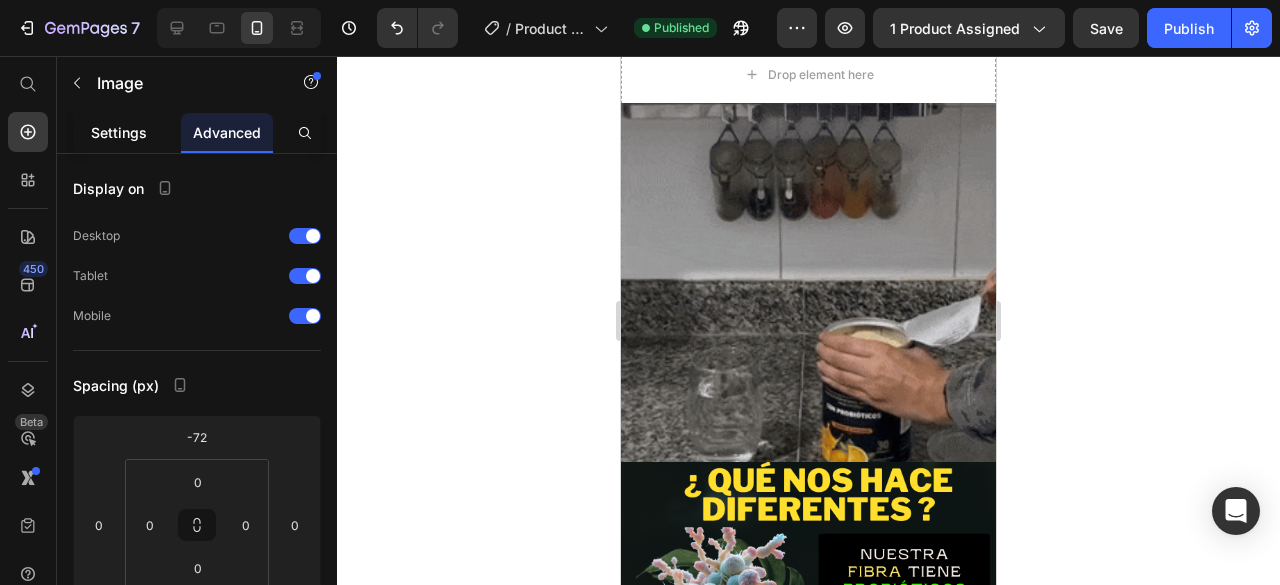 click on "Settings" at bounding box center [119, 132] 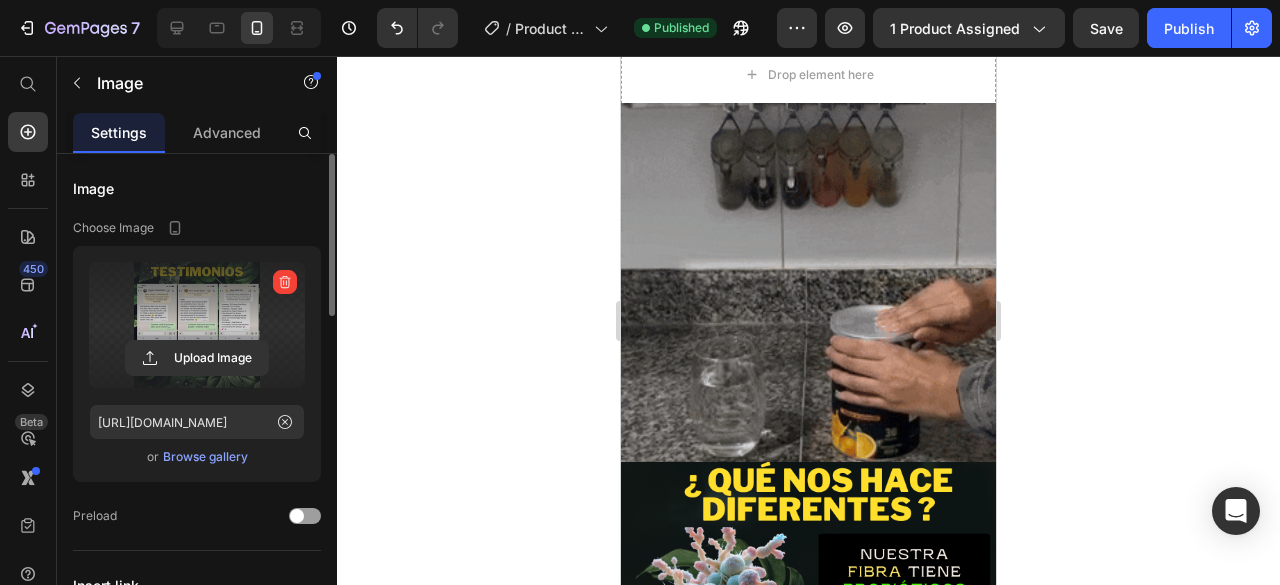 click at bounding box center [197, 325] 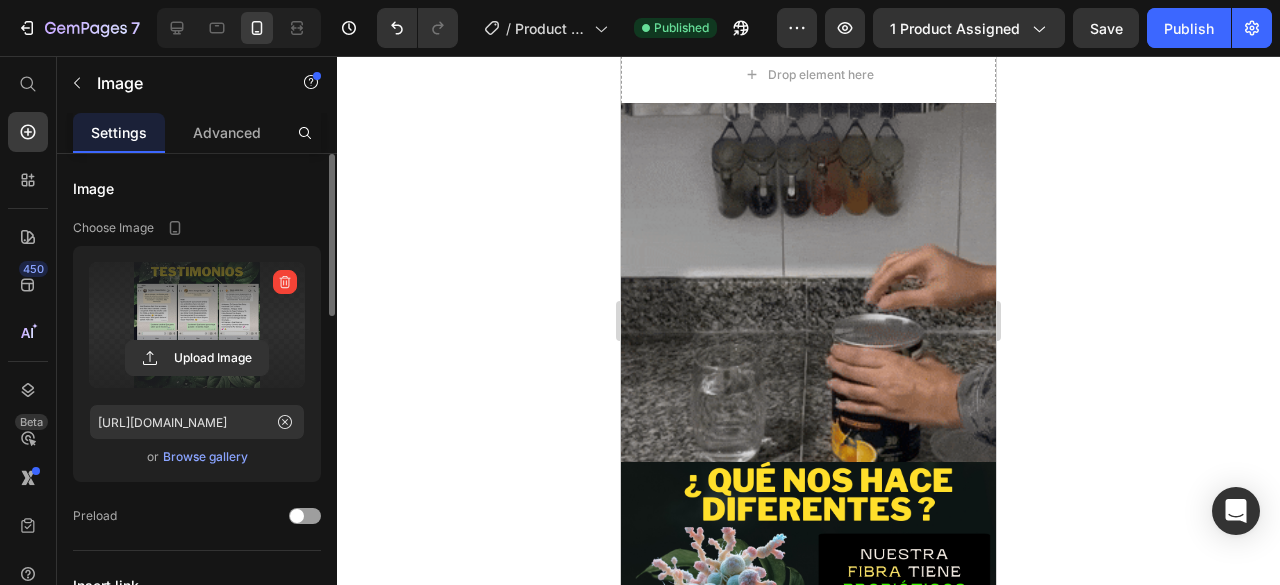 click 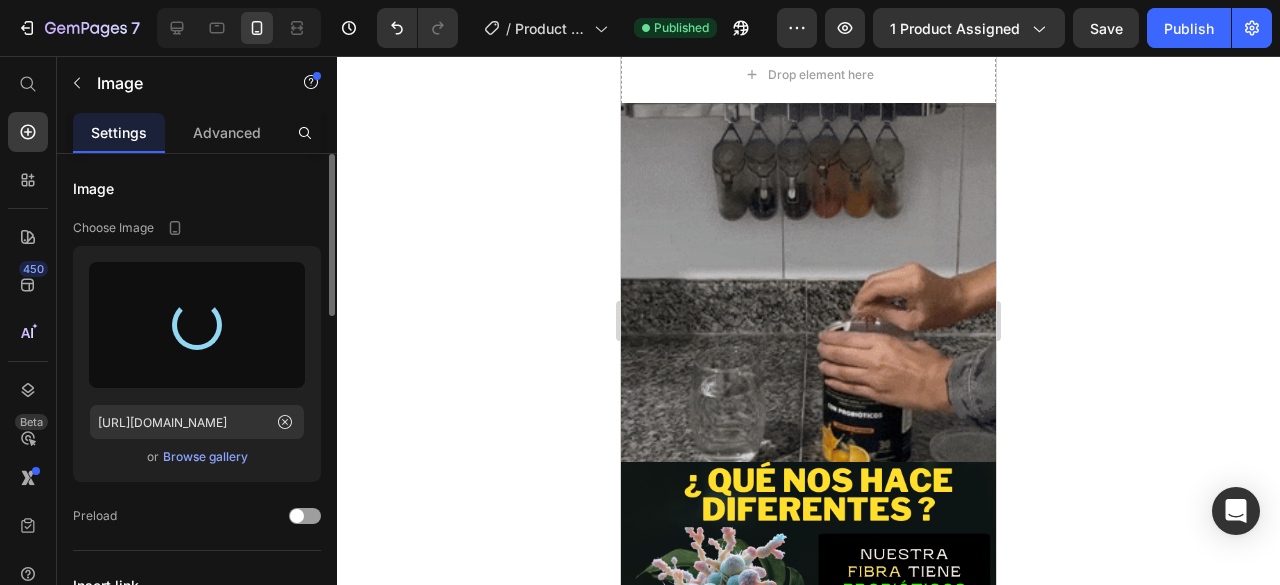 type on "[URL][DOMAIN_NAME]" 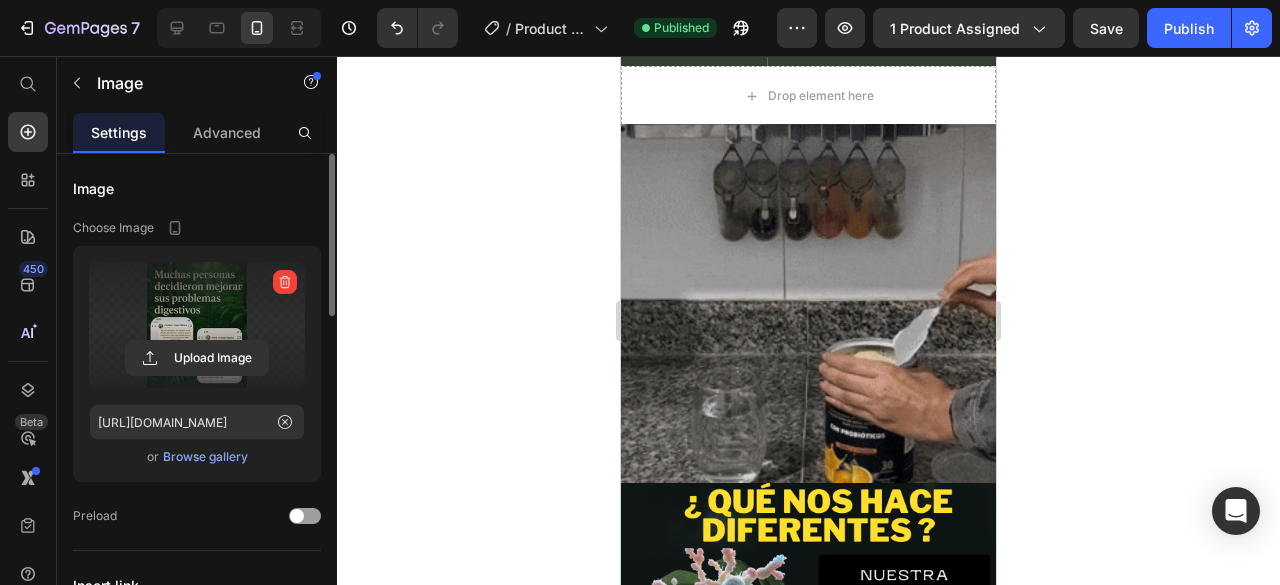 scroll, scrollTop: 3452, scrollLeft: 0, axis: vertical 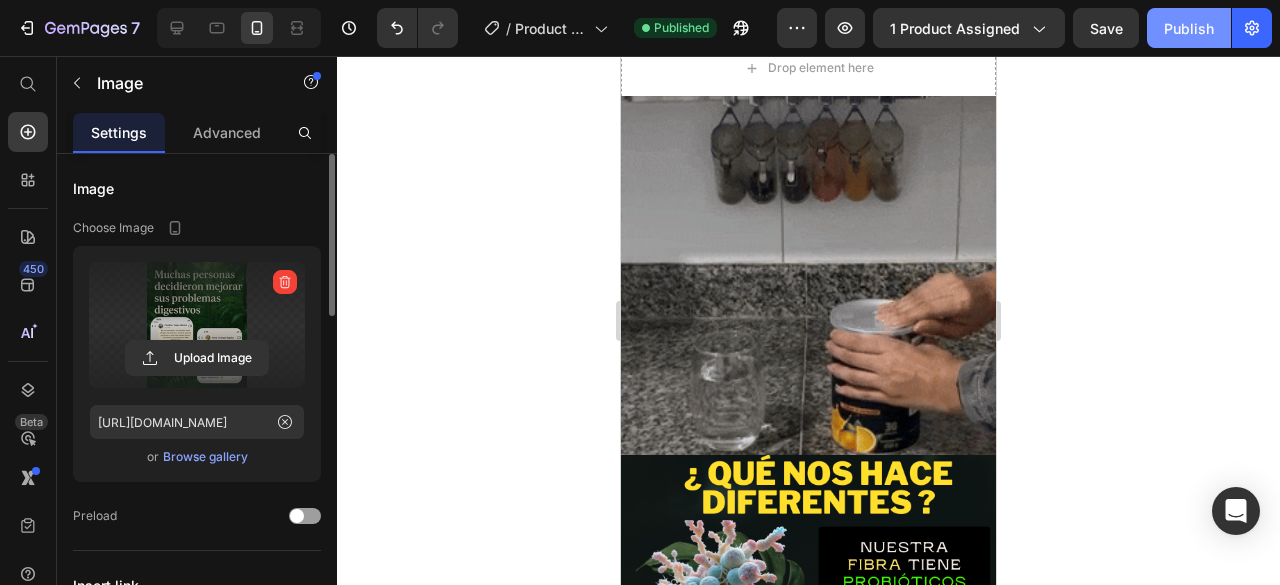 click on "Publish" at bounding box center (1189, 28) 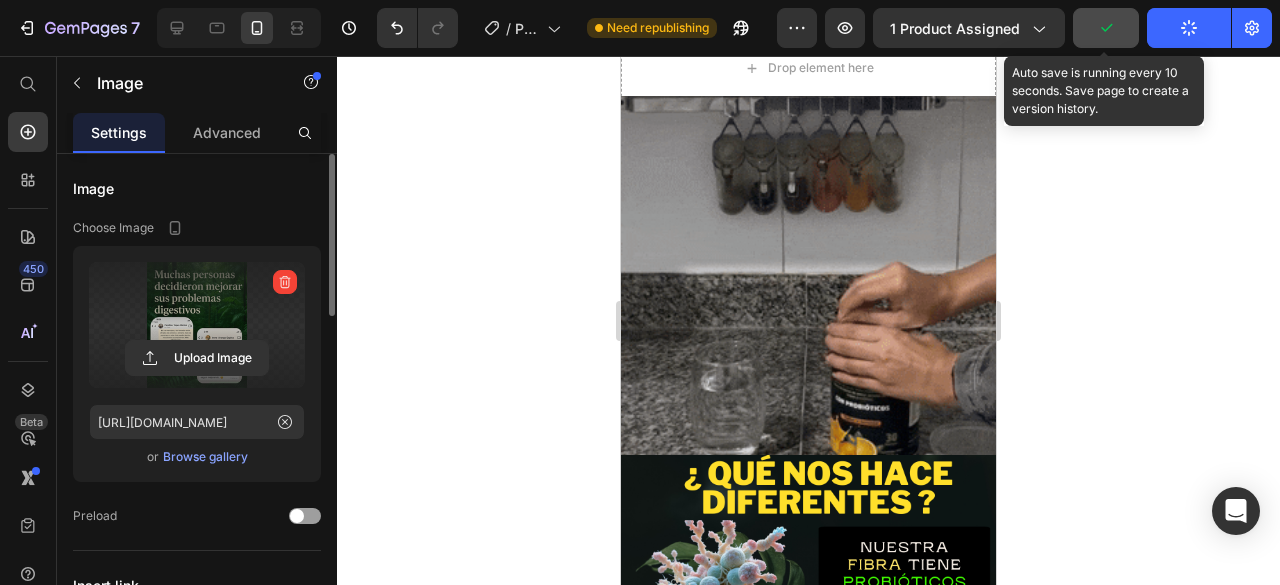click 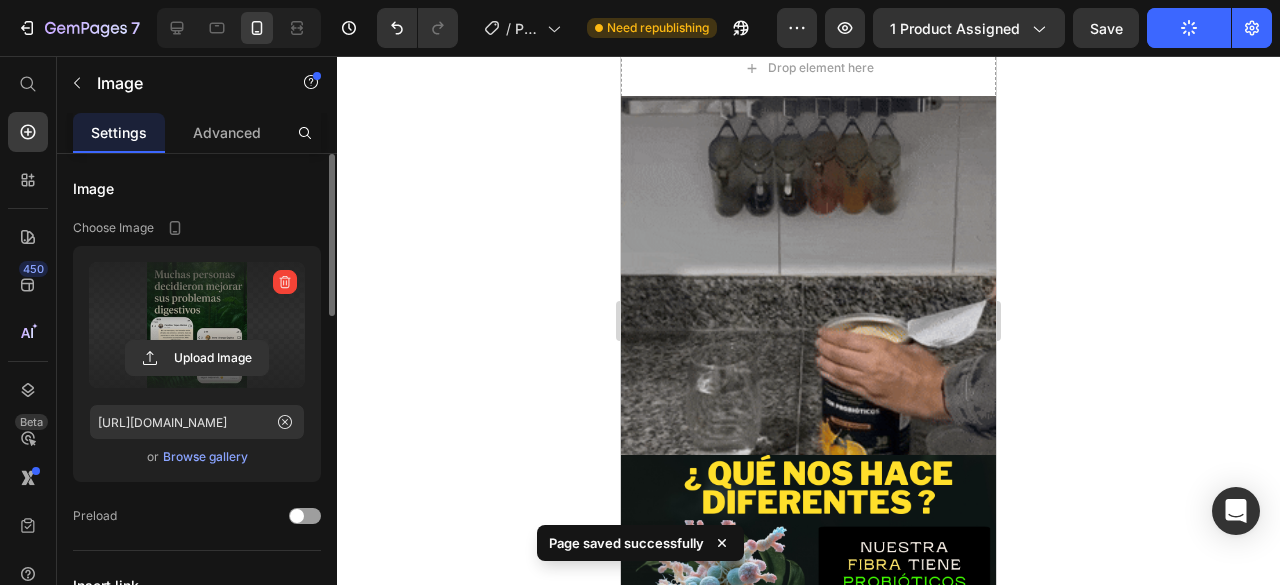 click 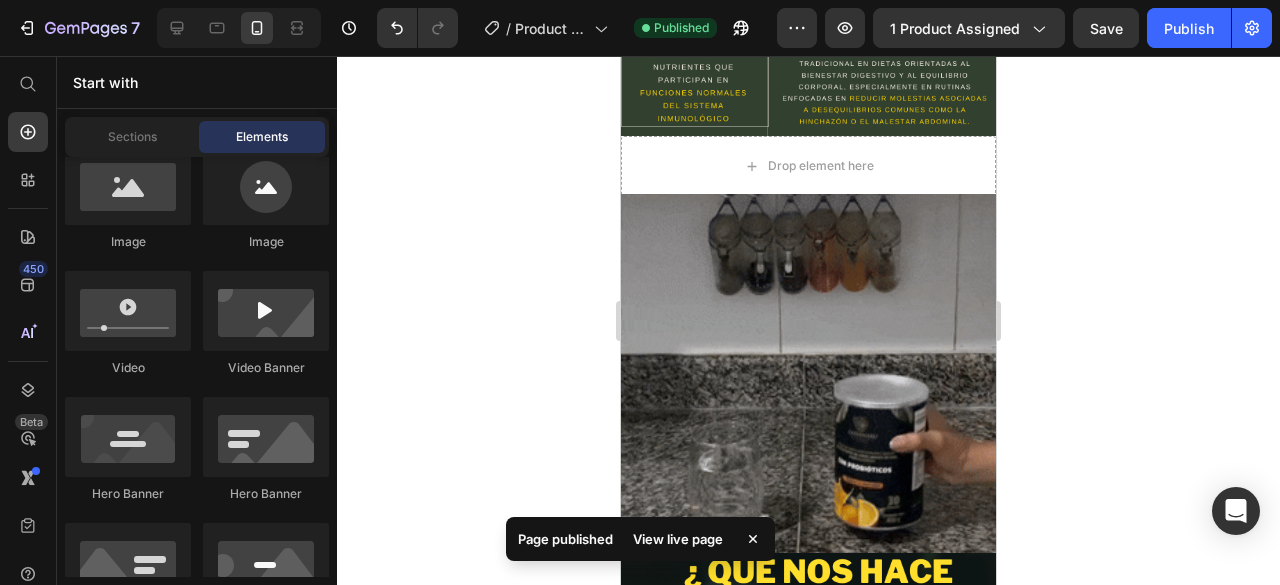 scroll, scrollTop: 3352, scrollLeft: 0, axis: vertical 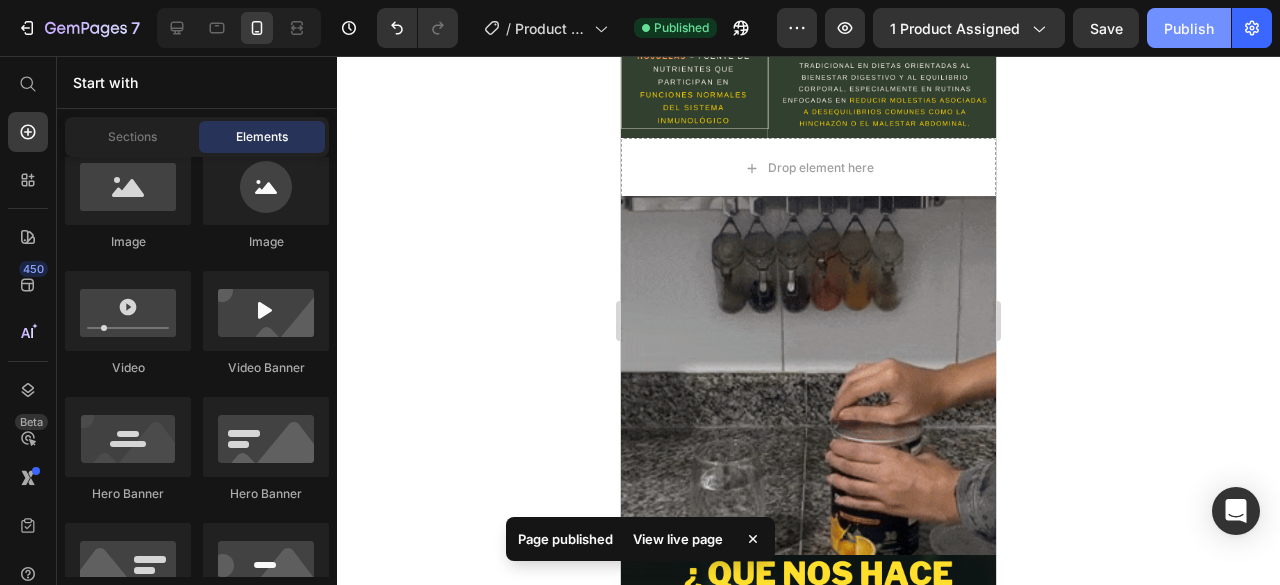 click on "Publish" 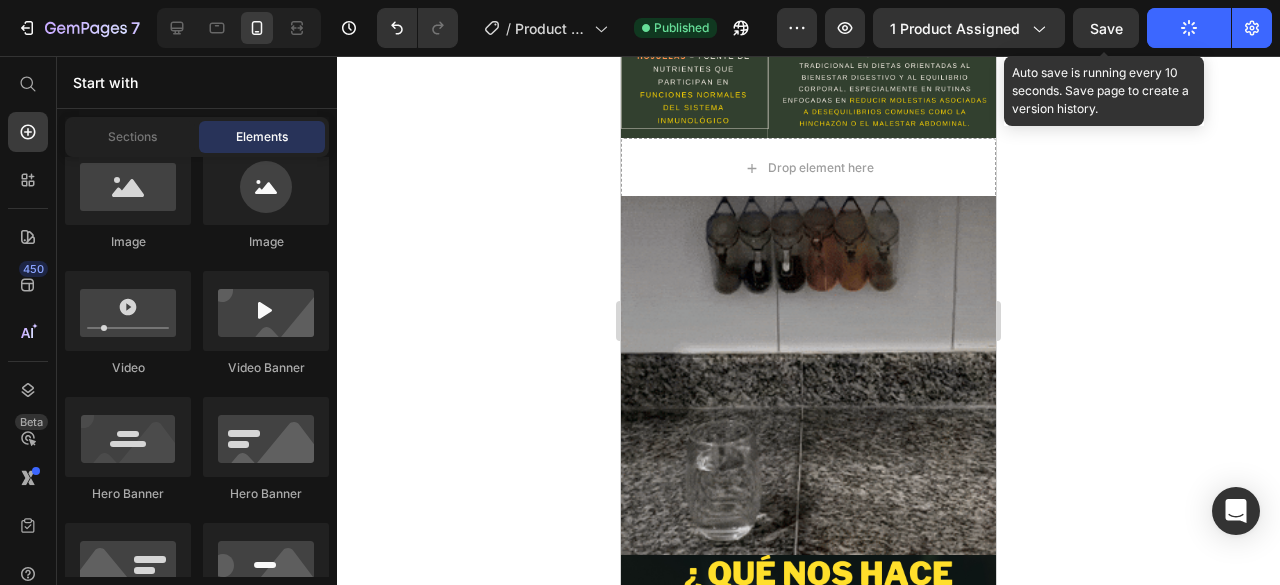 click on "Save" at bounding box center [1106, 28] 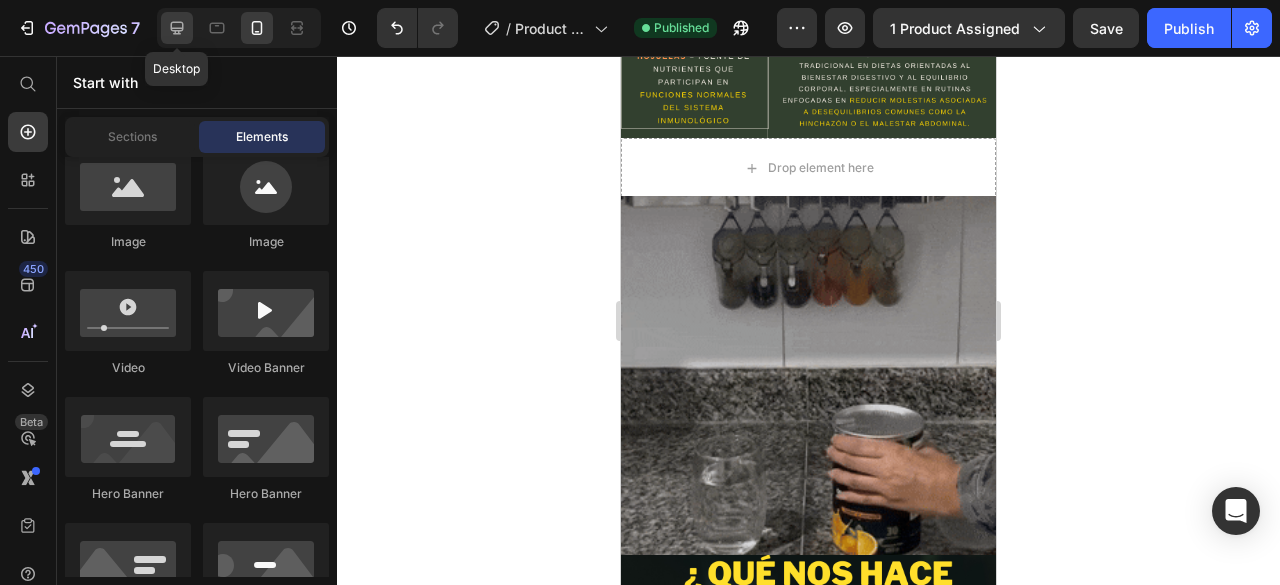 click 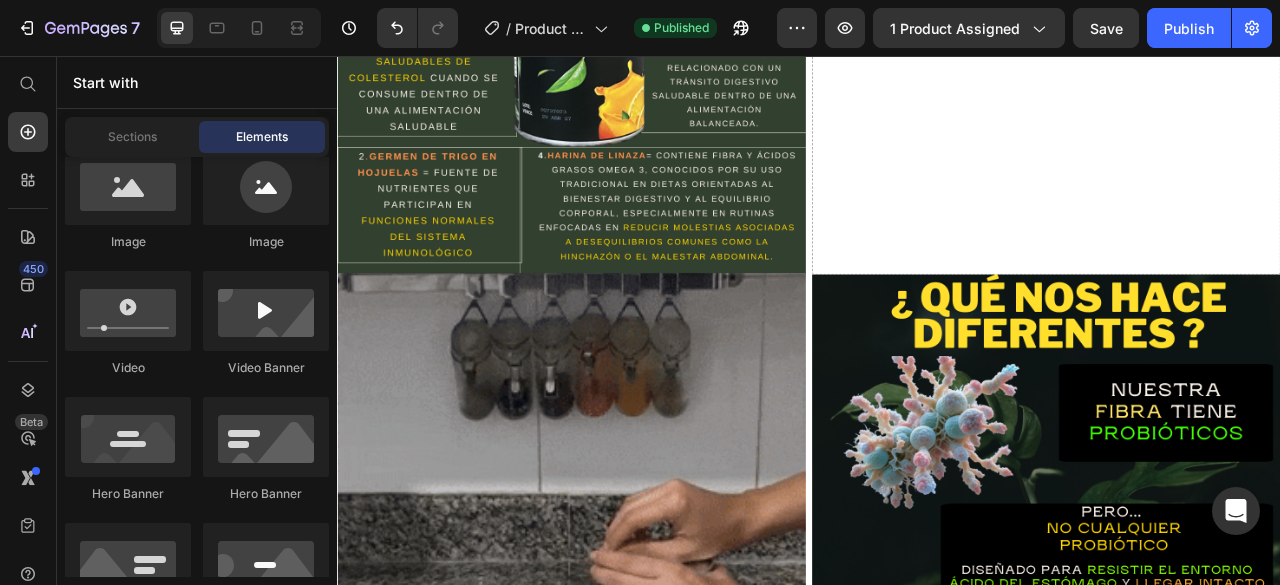 scroll, scrollTop: 3900, scrollLeft: 0, axis: vertical 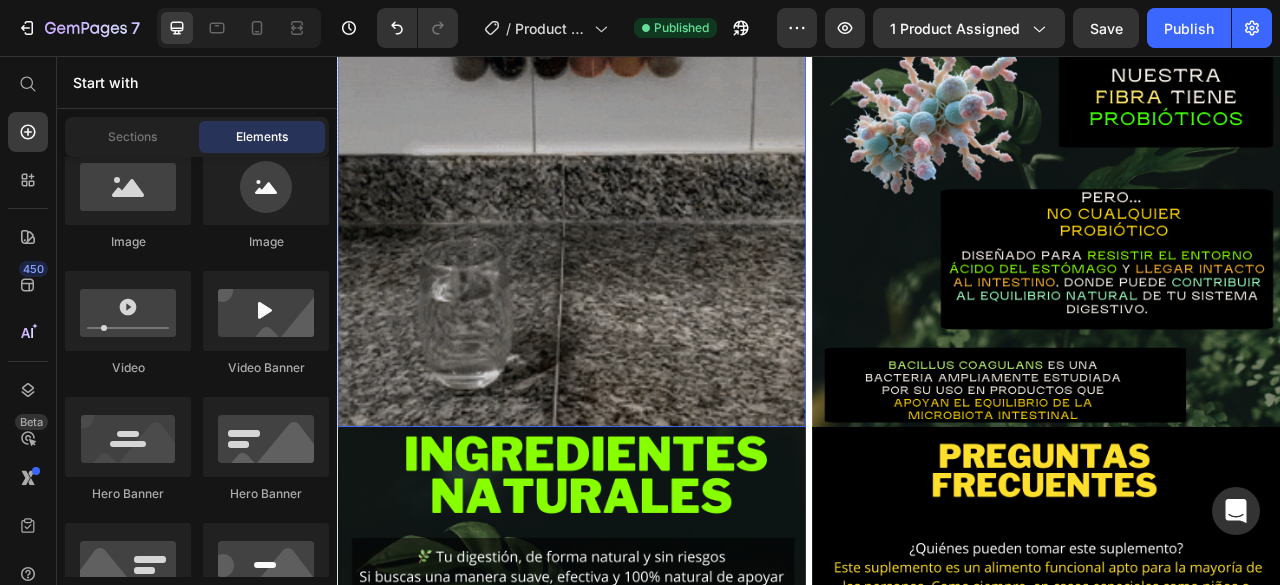 click at bounding box center [635, 230] 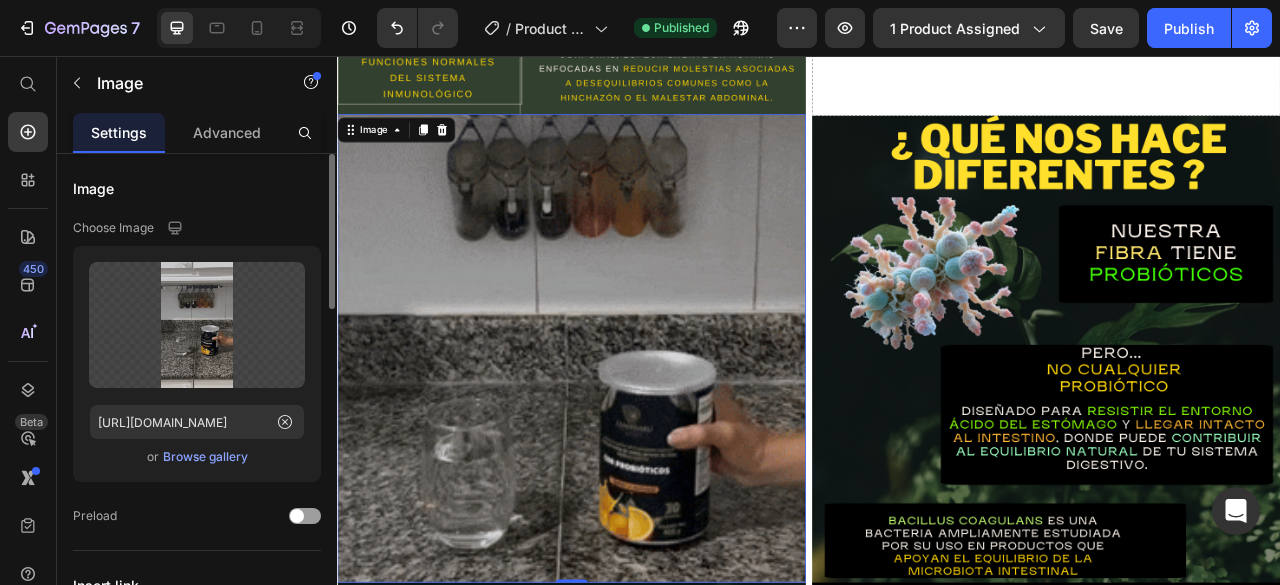 scroll, scrollTop: 3700, scrollLeft: 0, axis: vertical 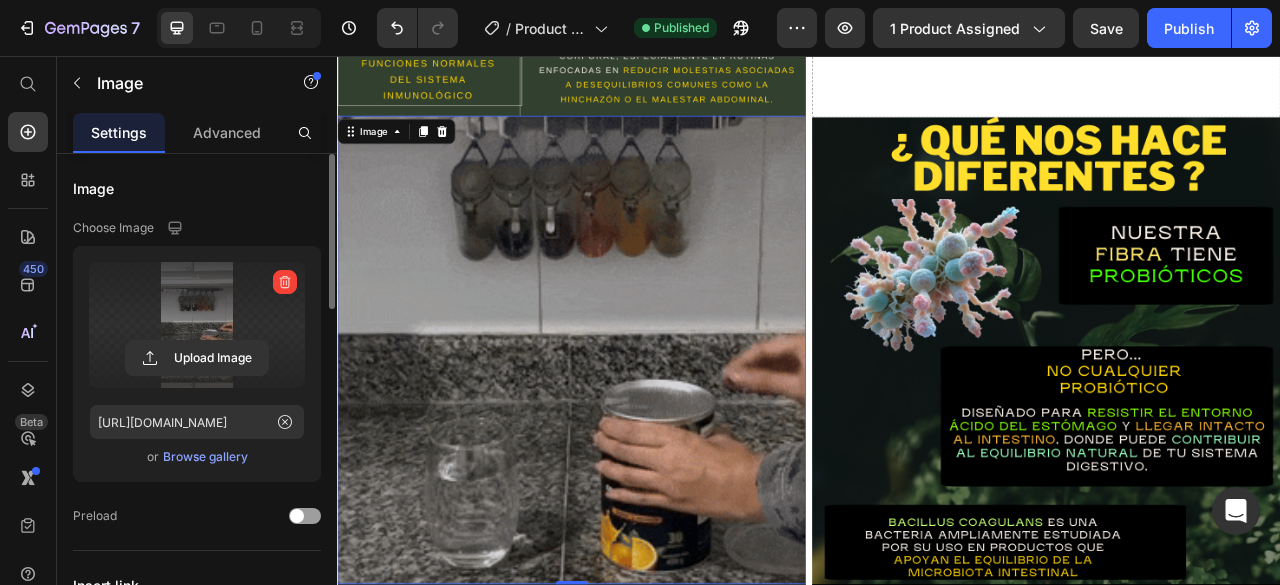 click at bounding box center [197, 325] 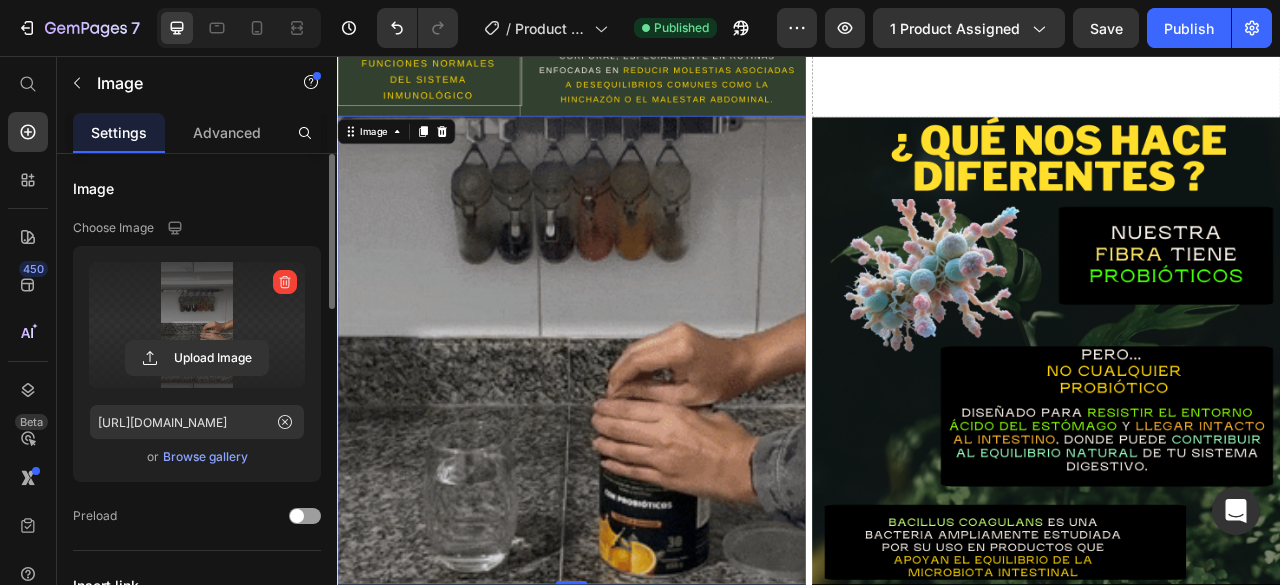 click 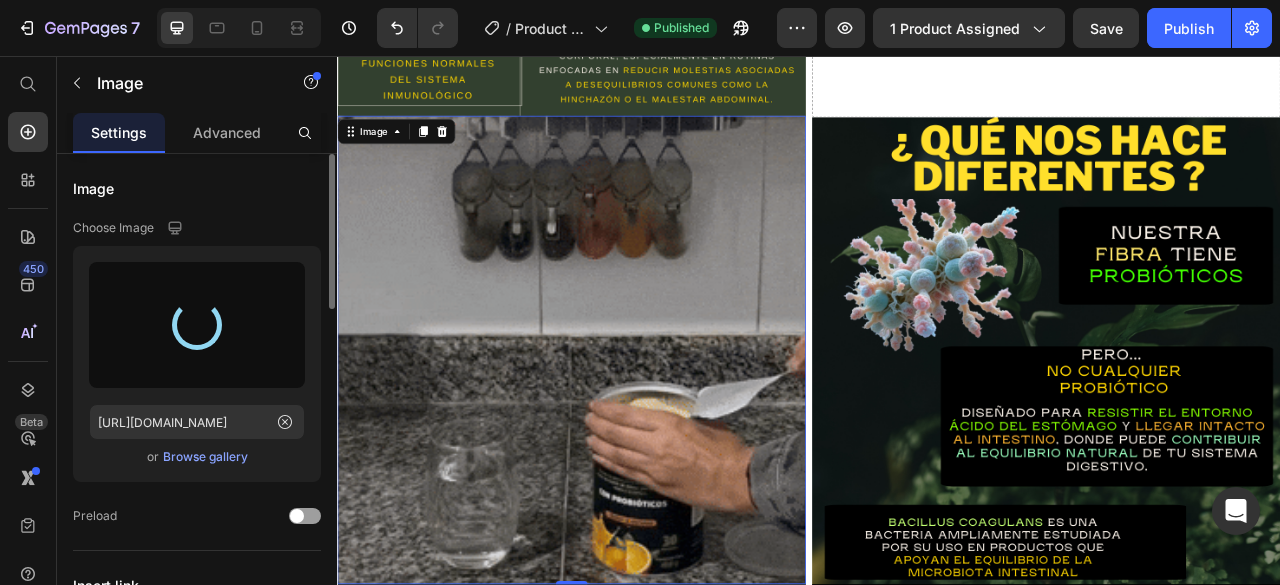 type on "[URL][DOMAIN_NAME]" 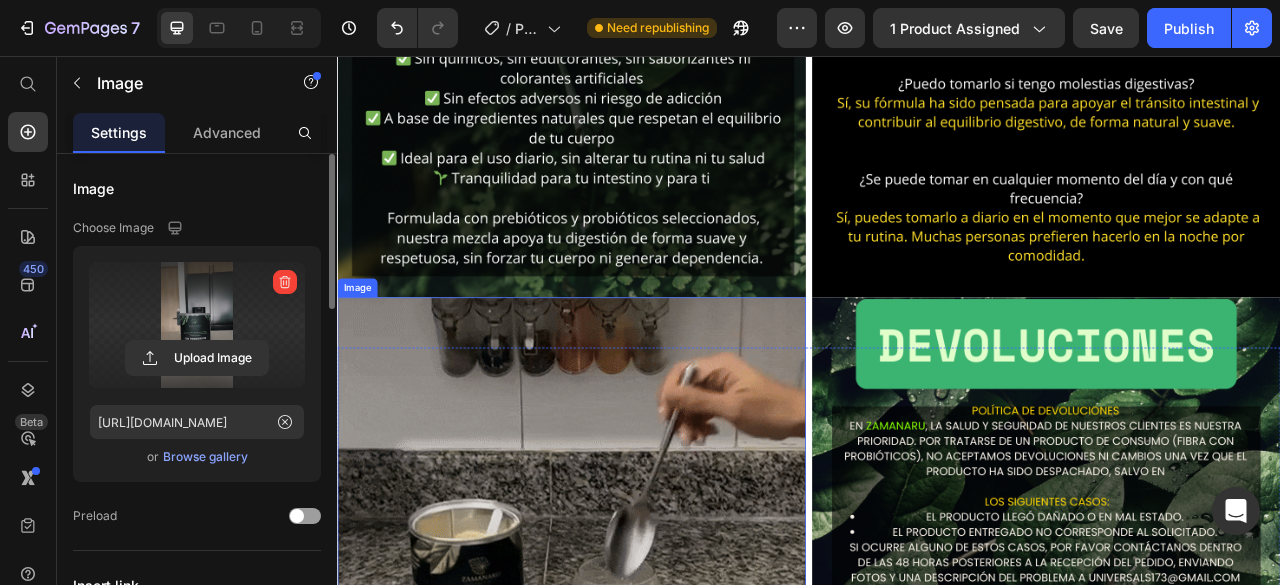 scroll, scrollTop: 4670, scrollLeft: 0, axis: vertical 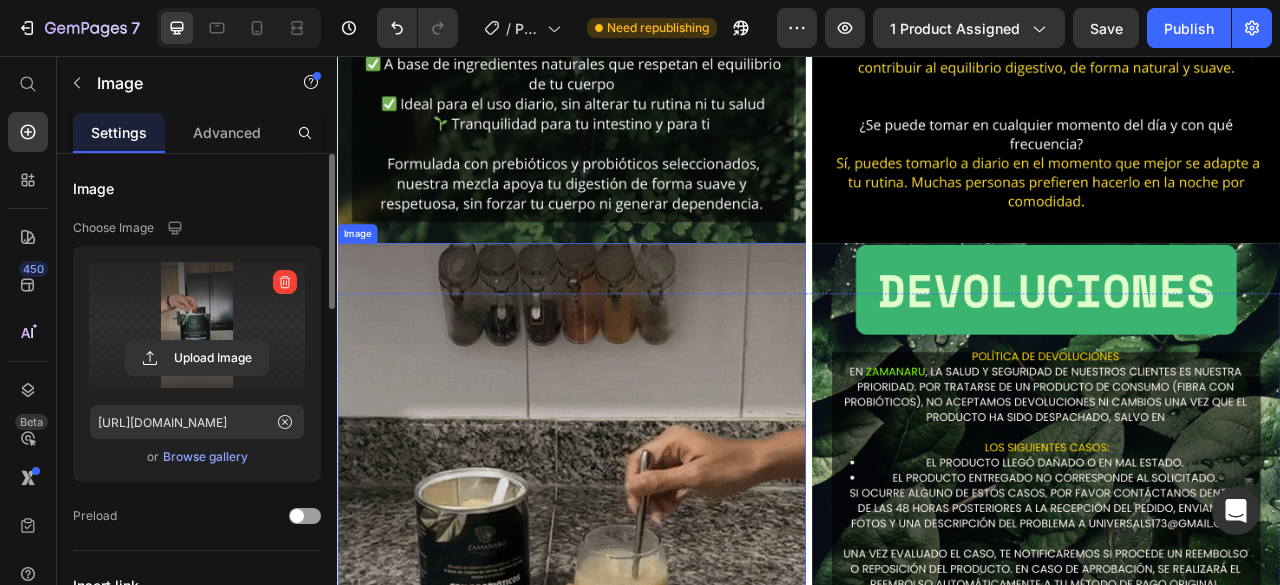 click at bounding box center (635, 592) 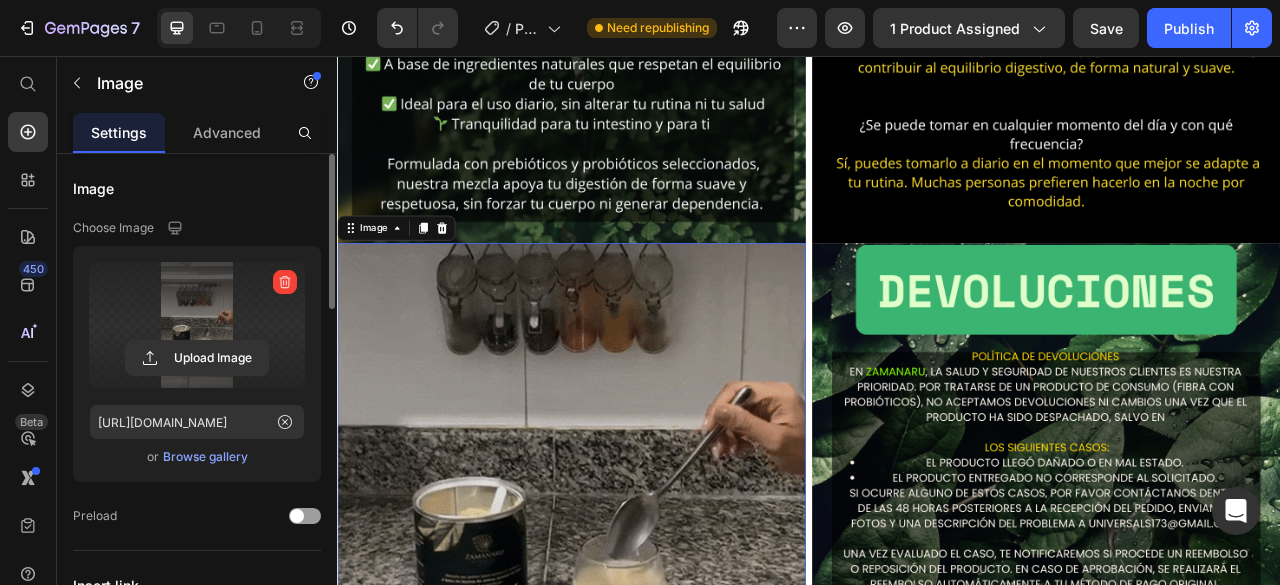 click at bounding box center [197, 325] 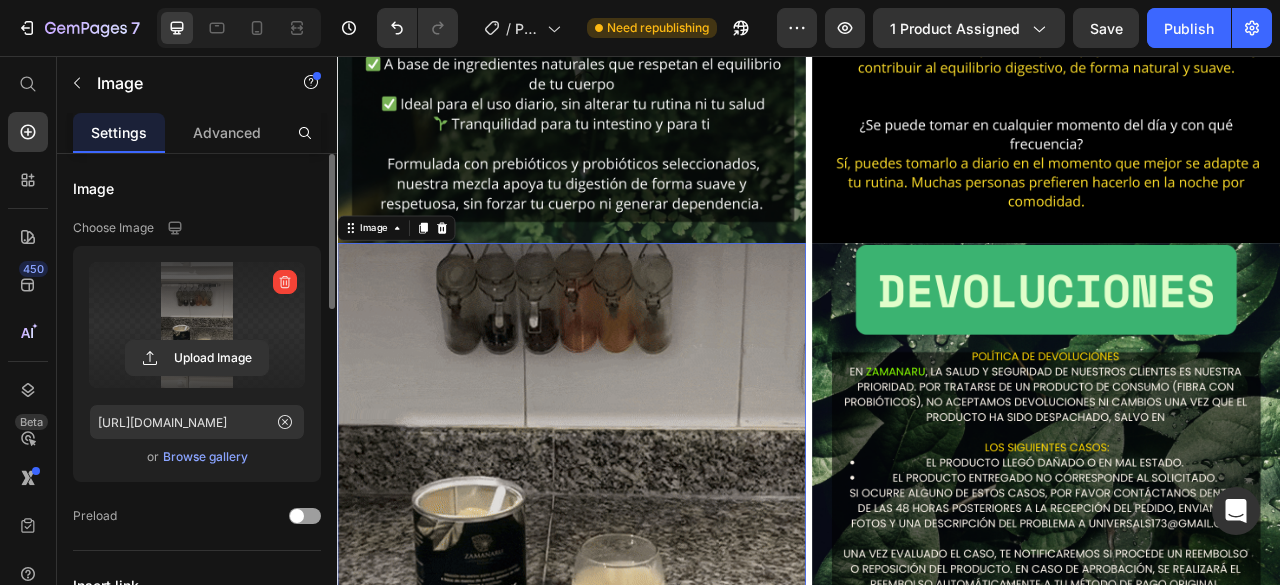 click 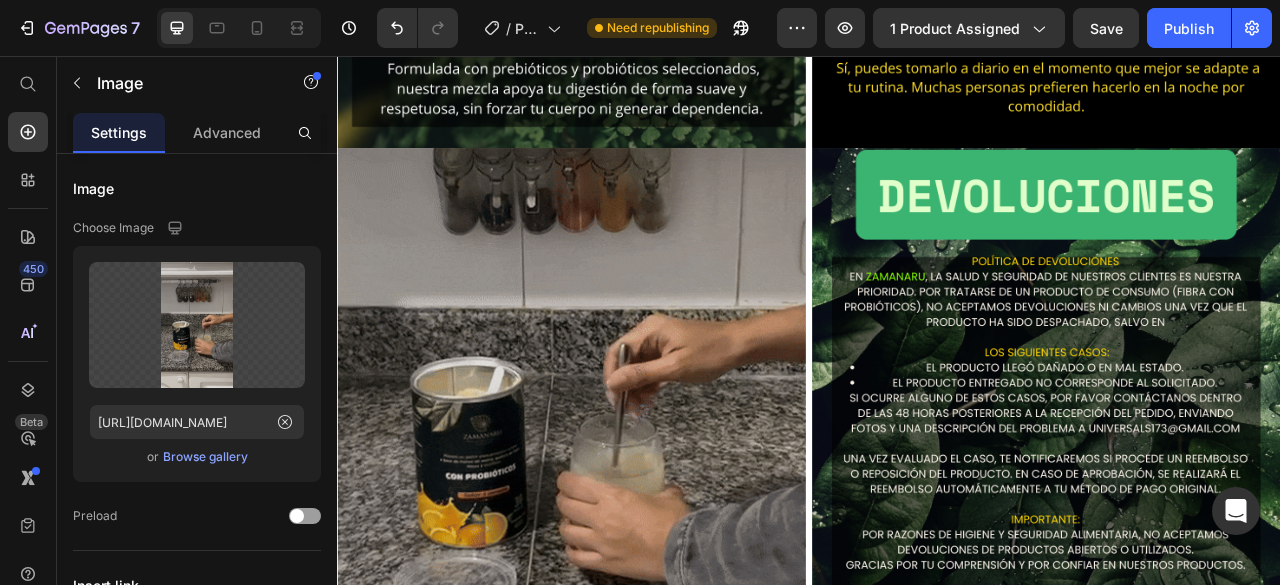scroll, scrollTop: 4796, scrollLeft: 0, axis: vertical 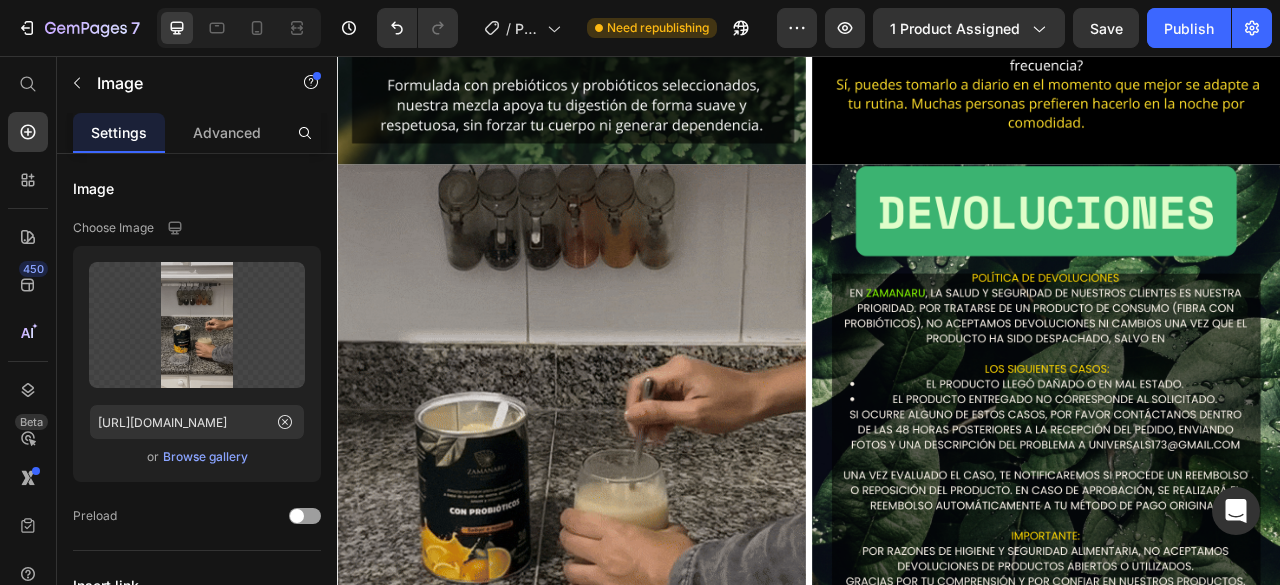 click at bounding box center (635, 492) 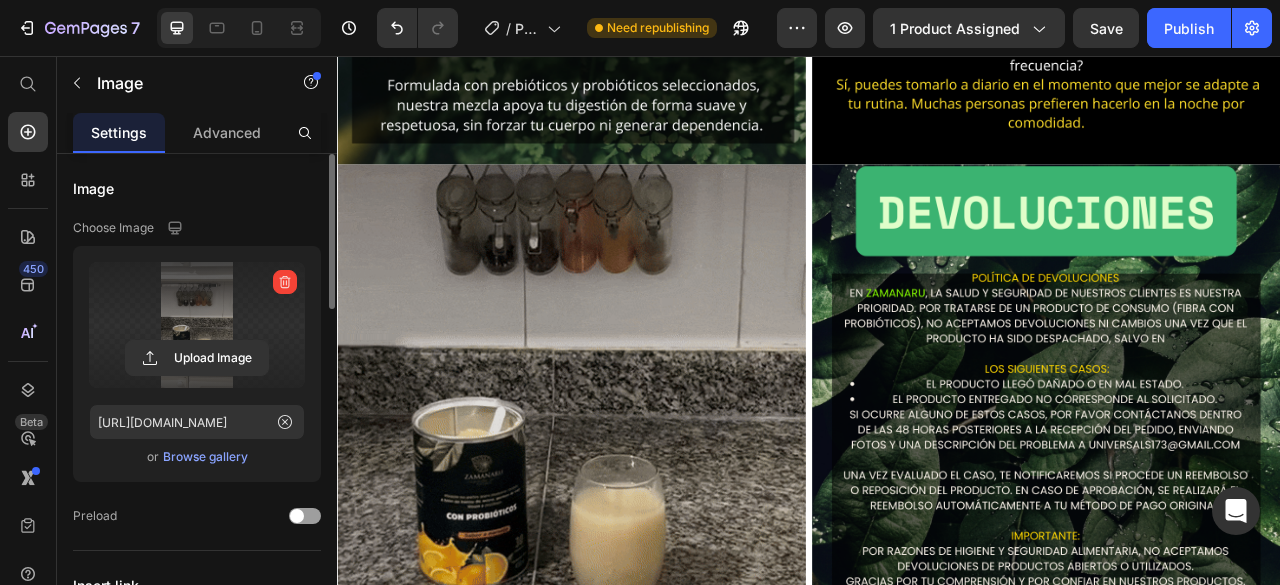 click at bounding box center [197, 325] 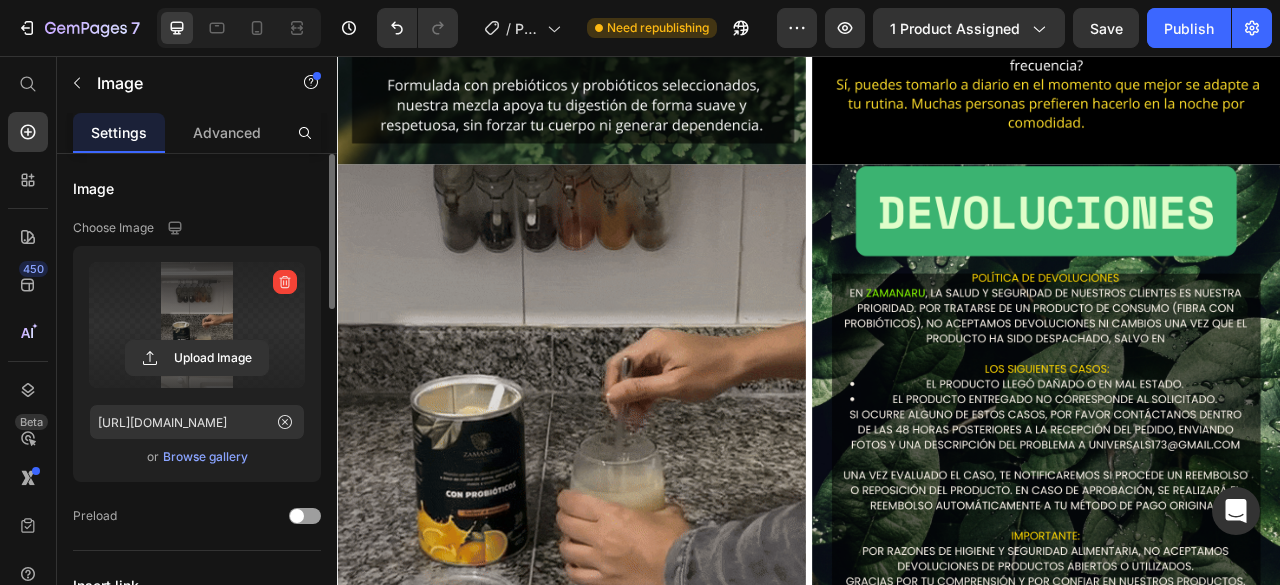 click 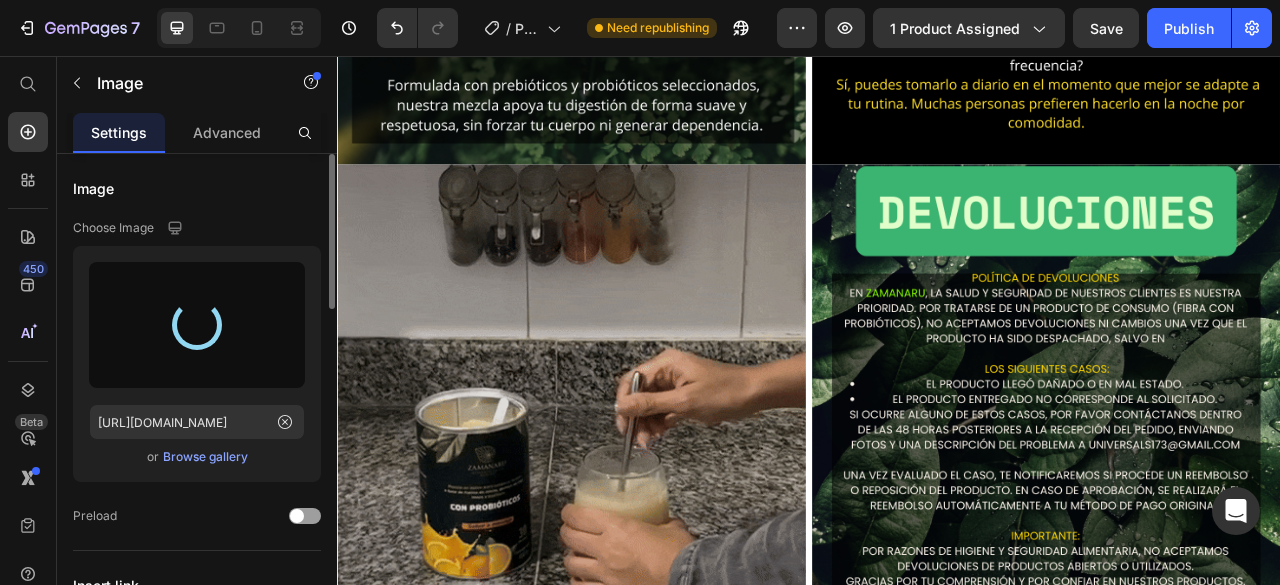type on "[URL][DOMAIN_NAME]" 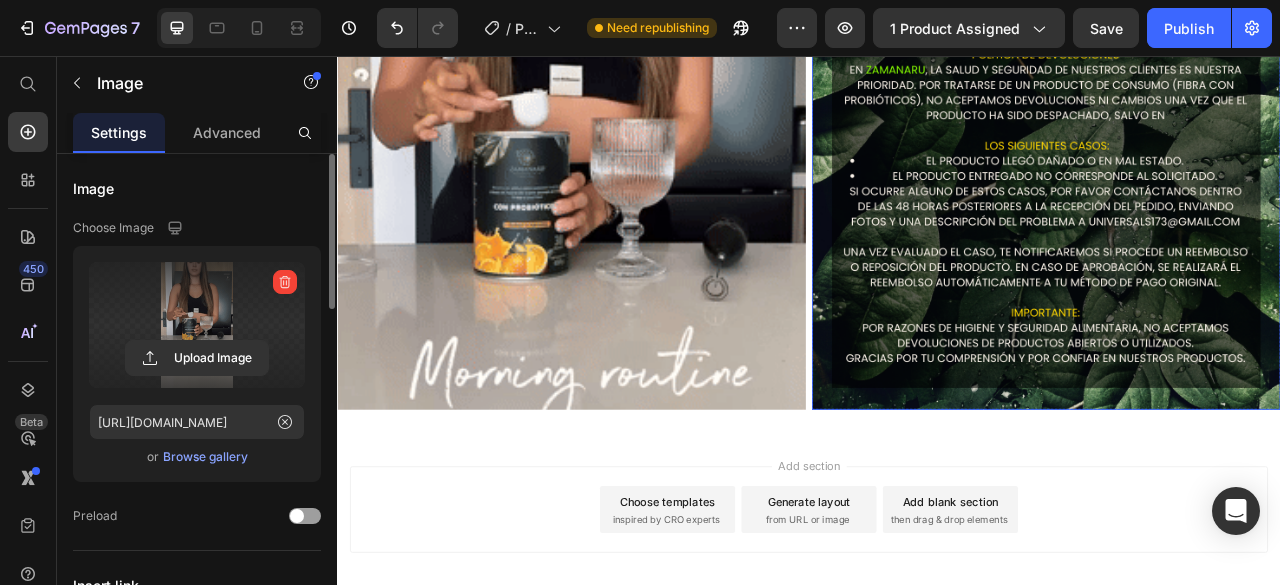 scroll, scrollTop: 5096, scrollLeft: 0, axis: vertical 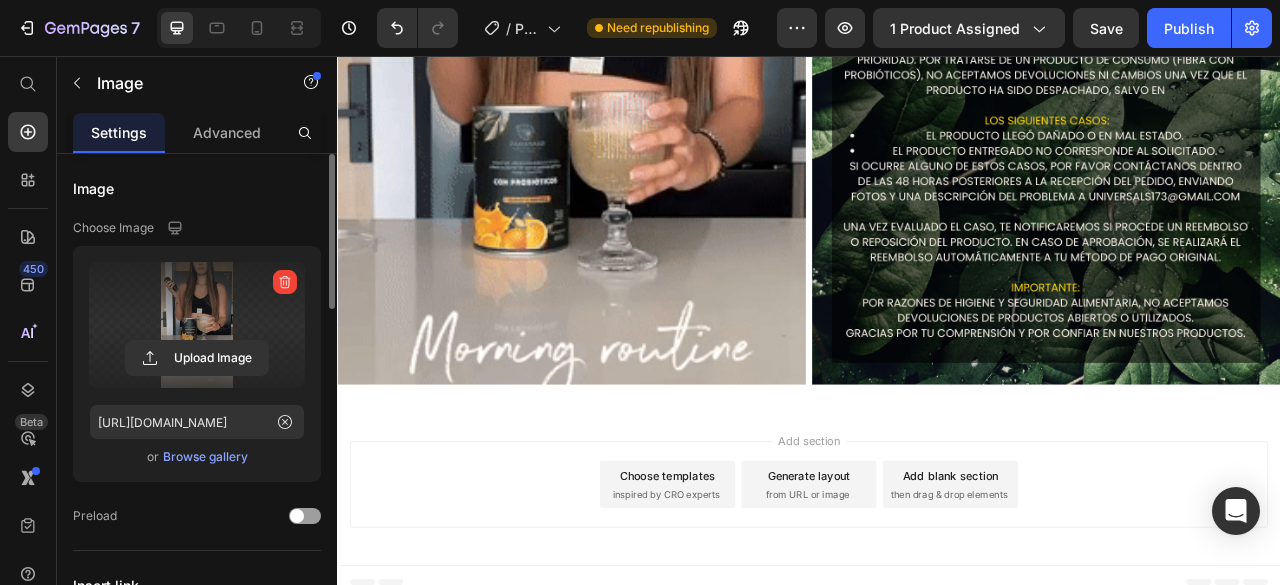 click at bounding box center (635, 176) 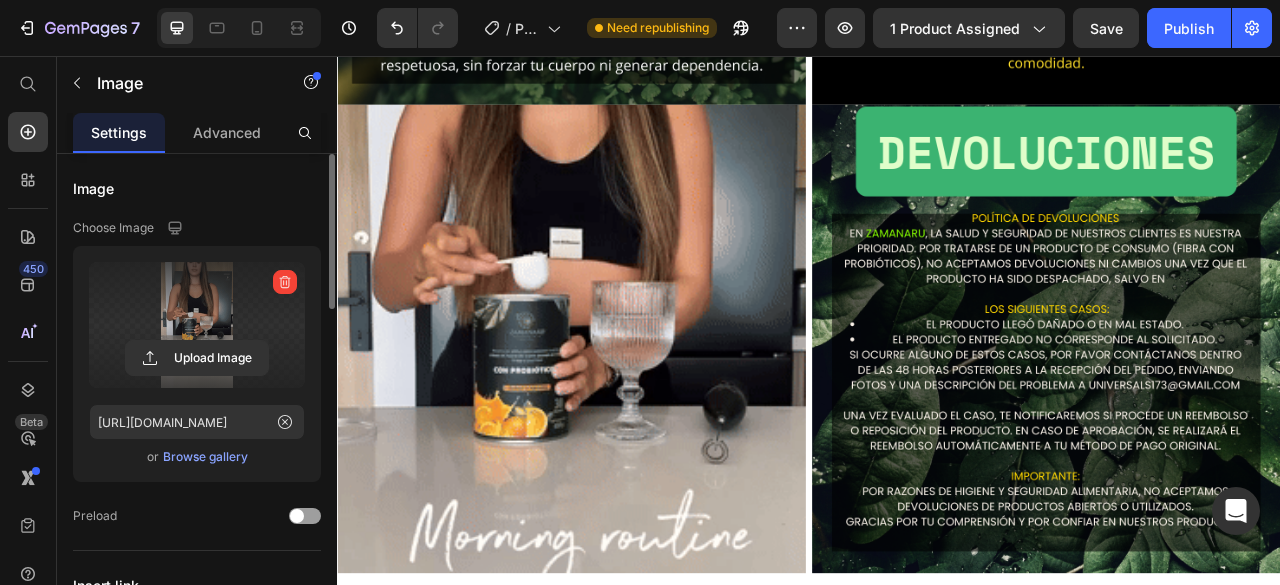 scroll, scrollTop: 4696, scrollLeft: 0, axis: vertical 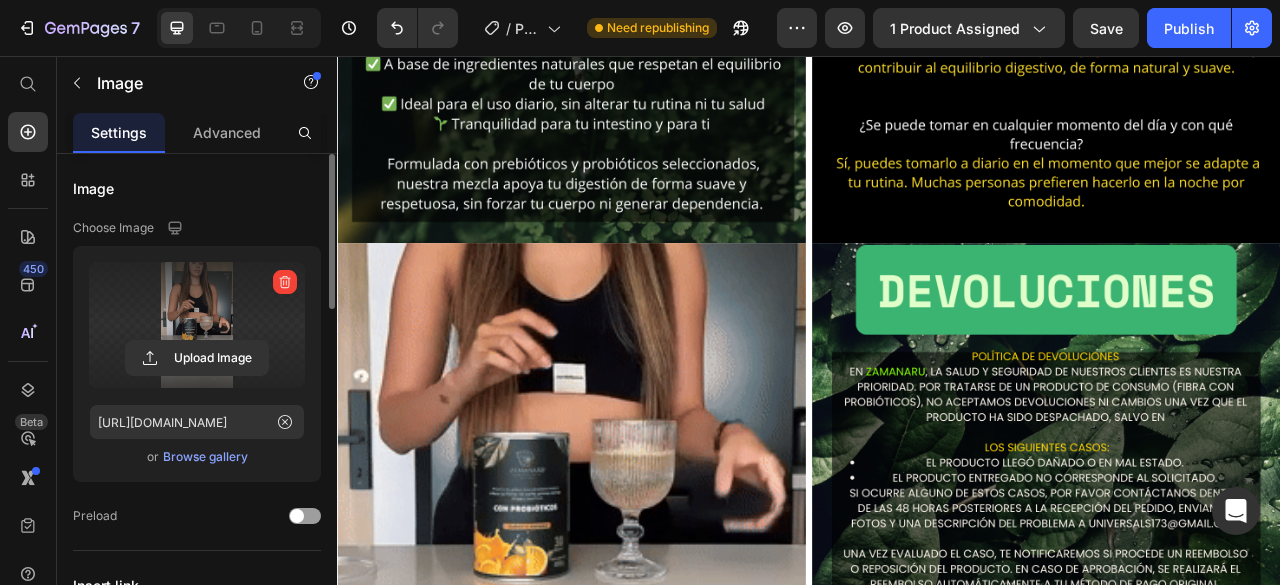 drag, startPoint x: 781, startPoint y: 319, endPoint x: 832, endPoint y: 331, distance: 52.392746 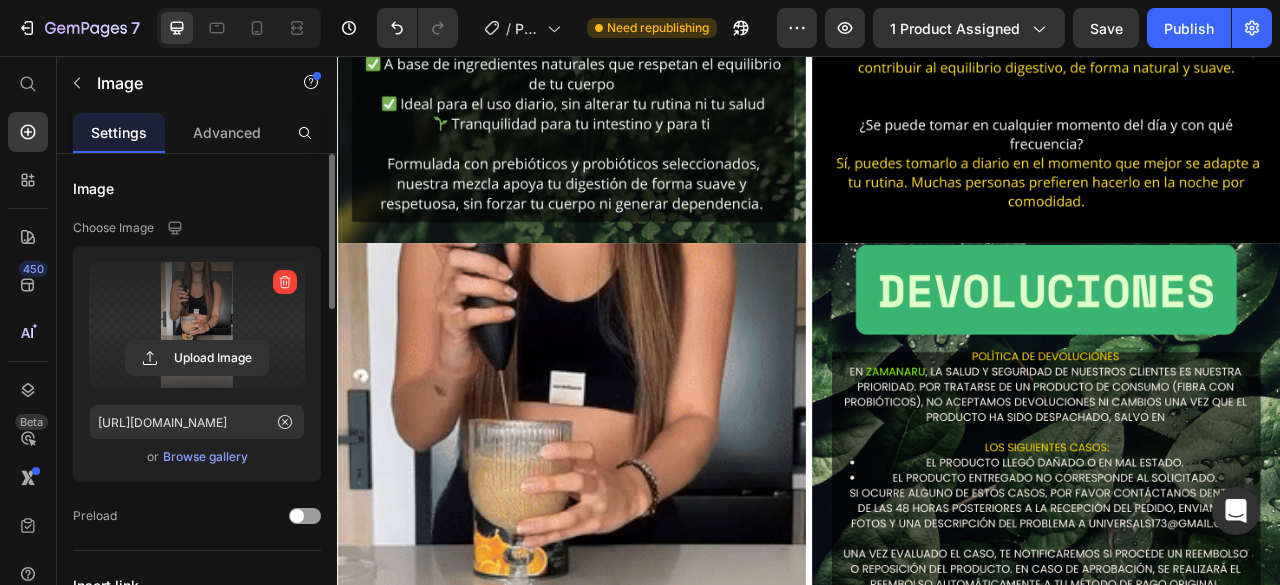 click at bounding box center [635, 592] 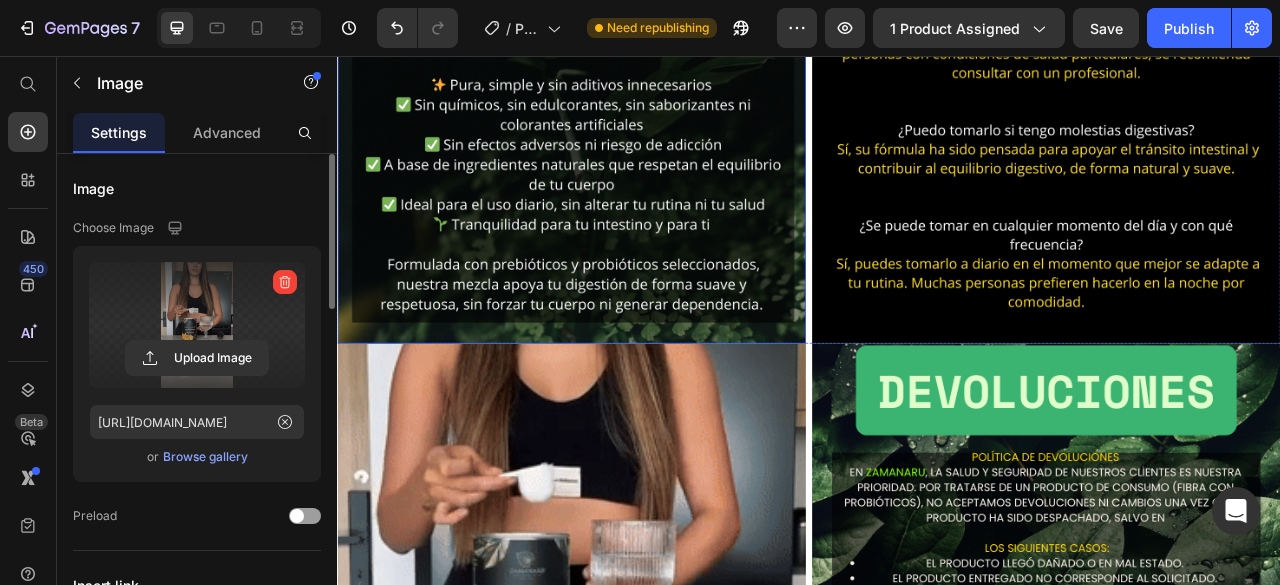 scroll, scrollTop: 4696, scrollLeft: 0, axis: vertical 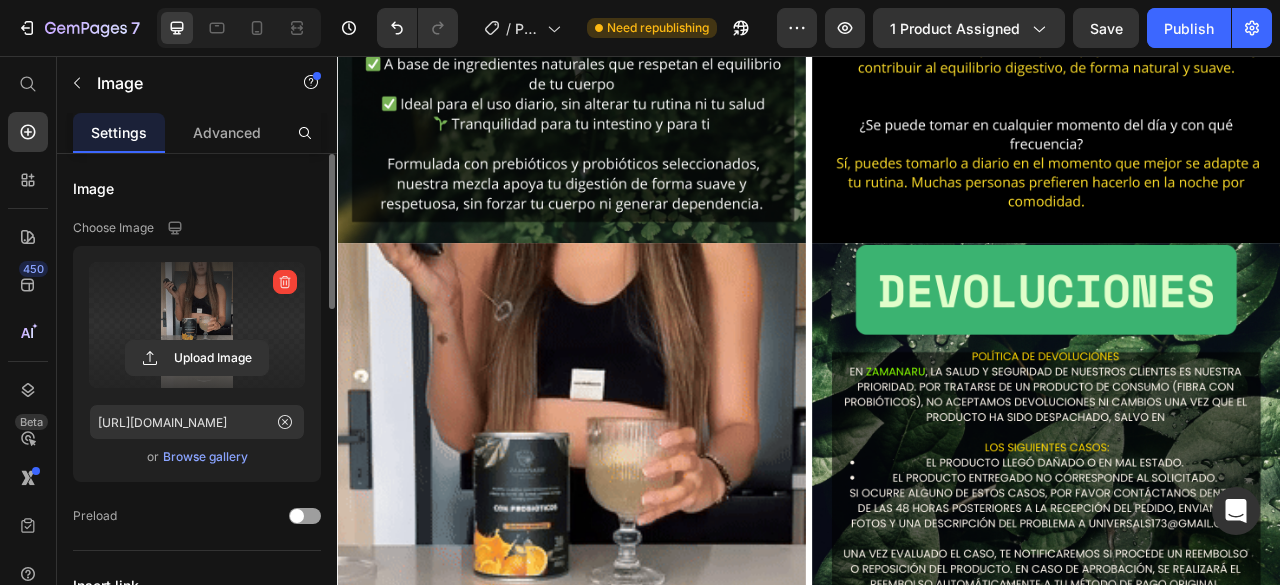 click at bounding box center [635, 592] 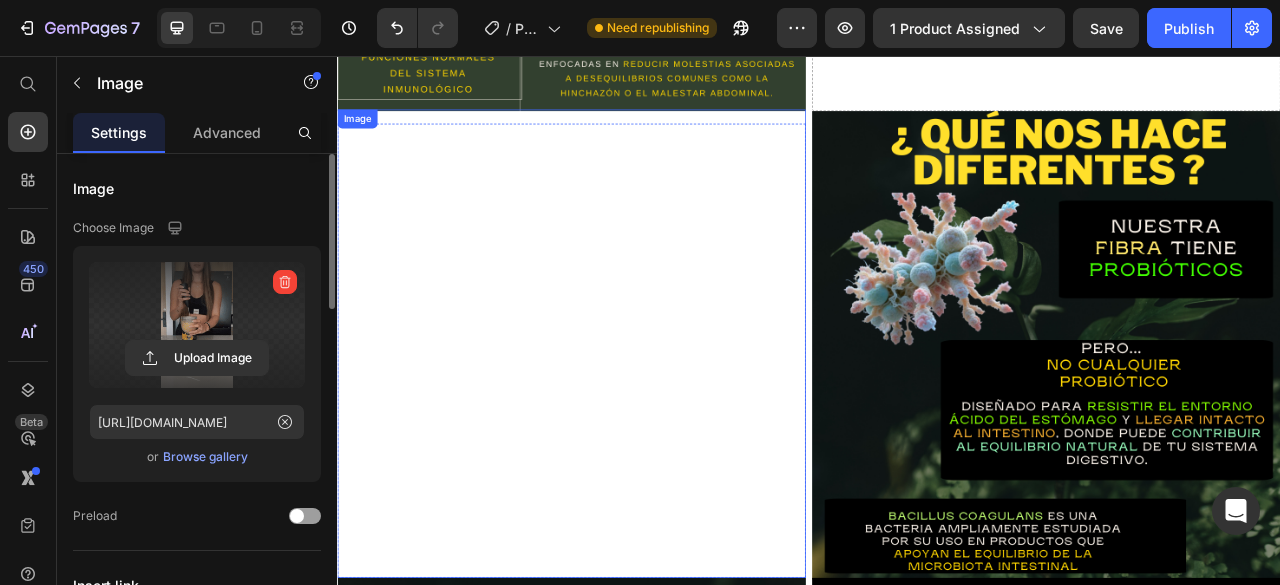 scroll, scrollTop: 3596, scrollLeft: 0, axis: vertical 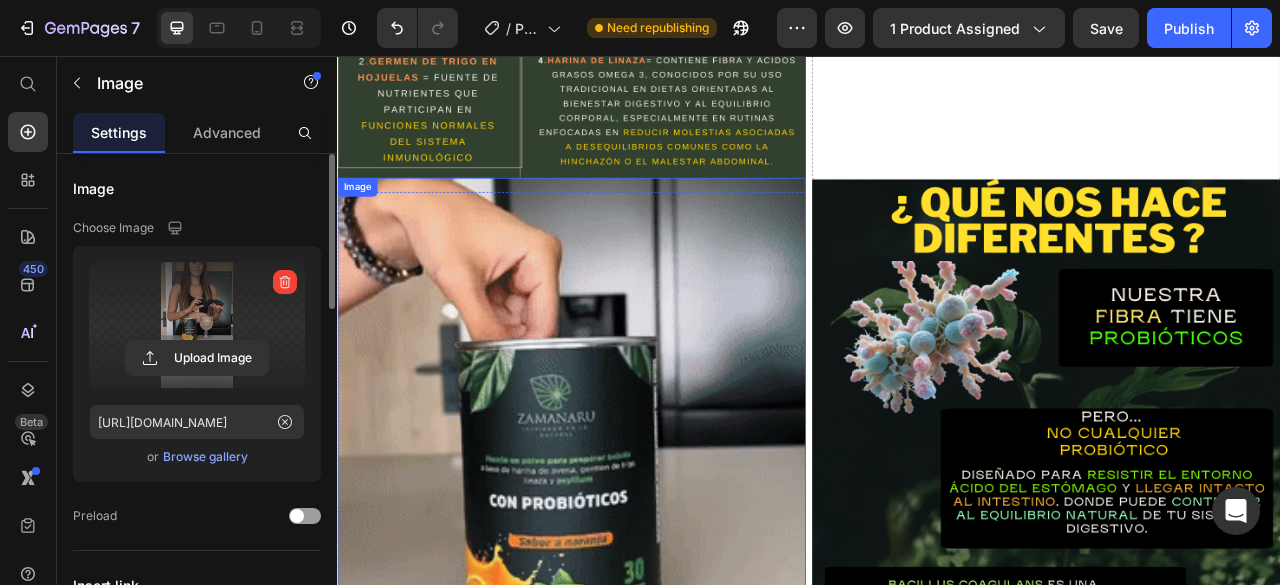 click on "Image" at bounding box center [635, 509] 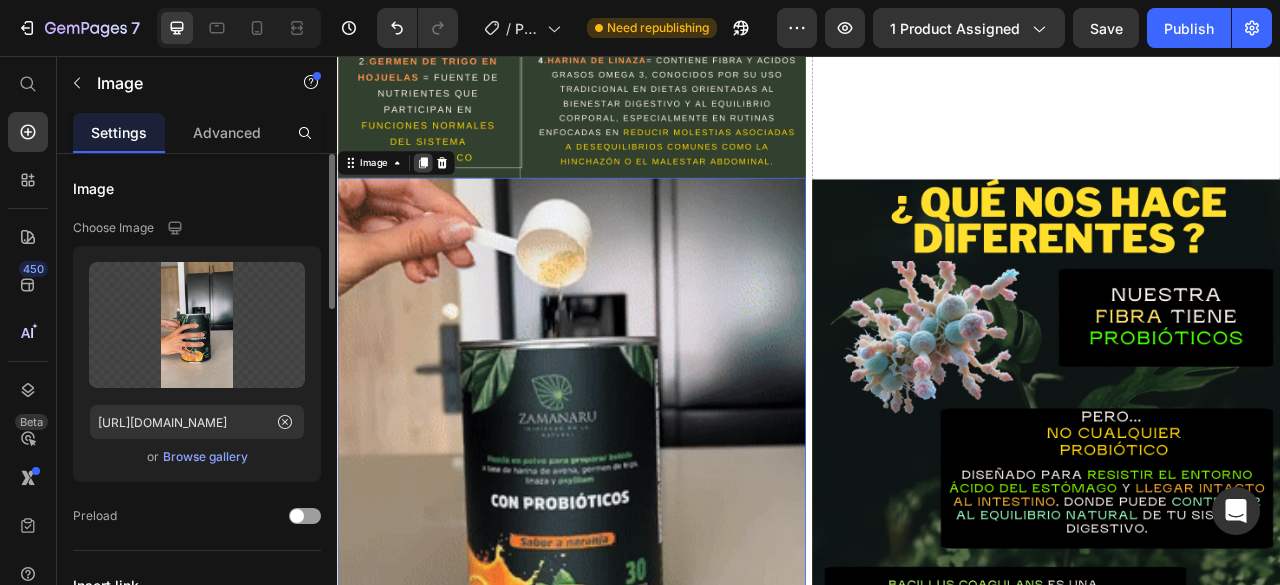 click 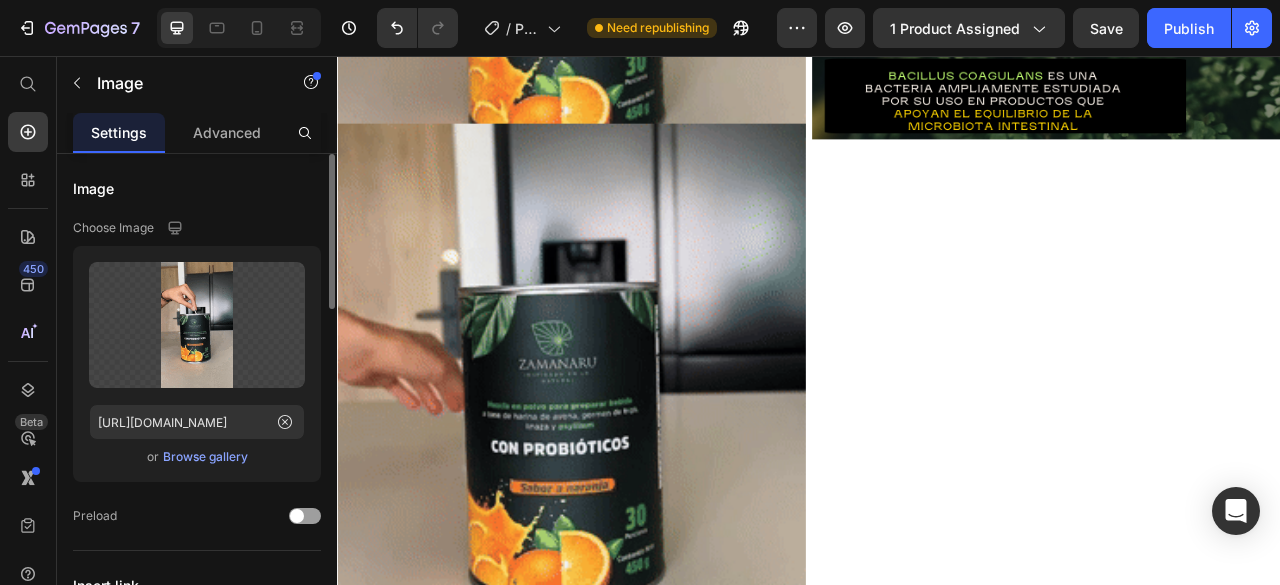 scroll, scrollTop: 4034, scrollLeft: 0, axis: vertical 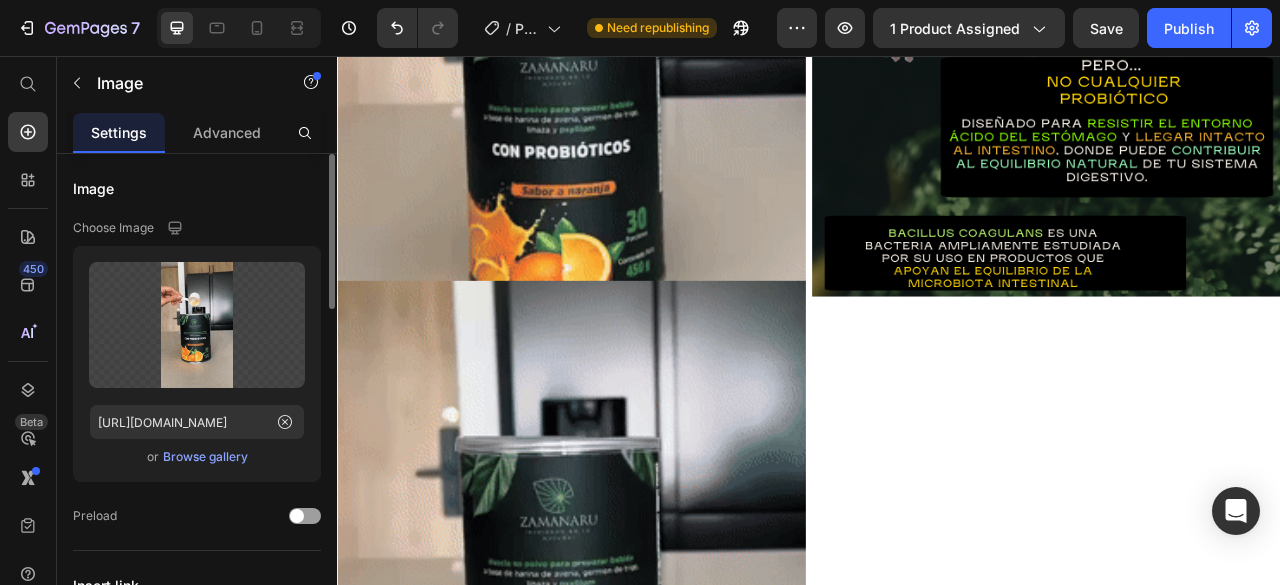 click at bounding box center (635, 640) 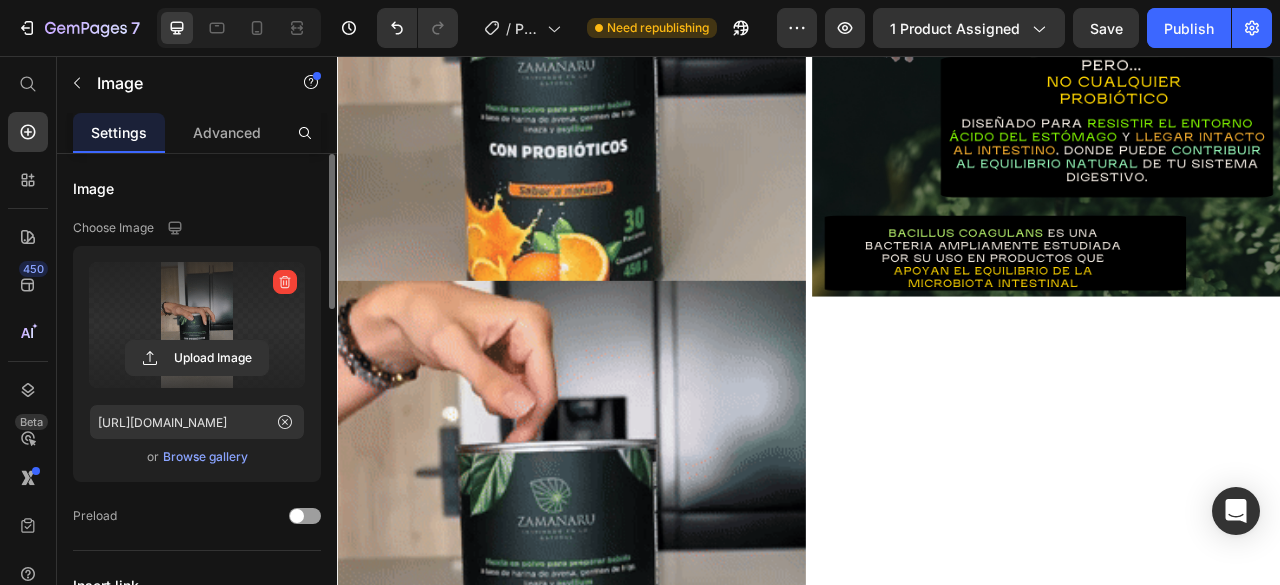 click at bounding box center [197, 325] 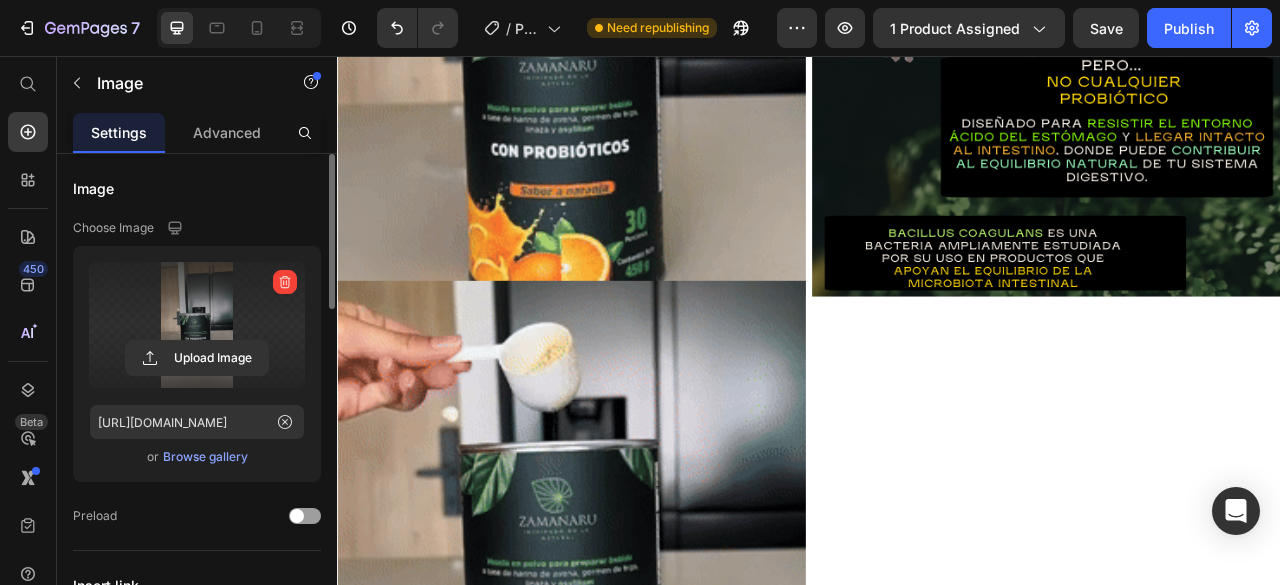 click 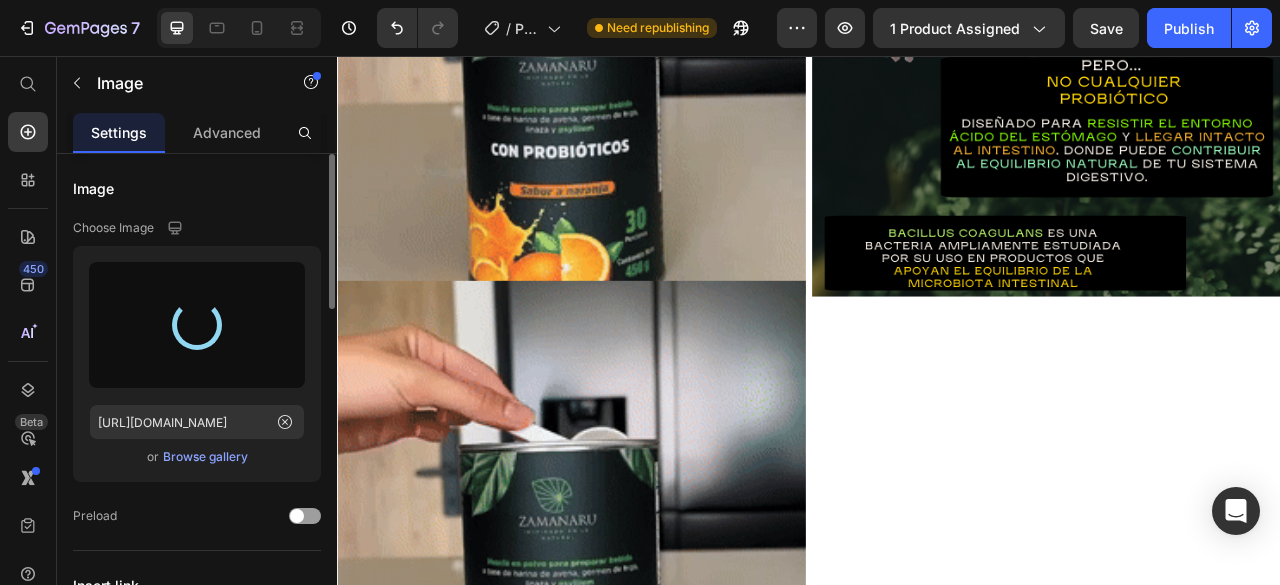 type on "[URL][DOMAIN_NAME]" 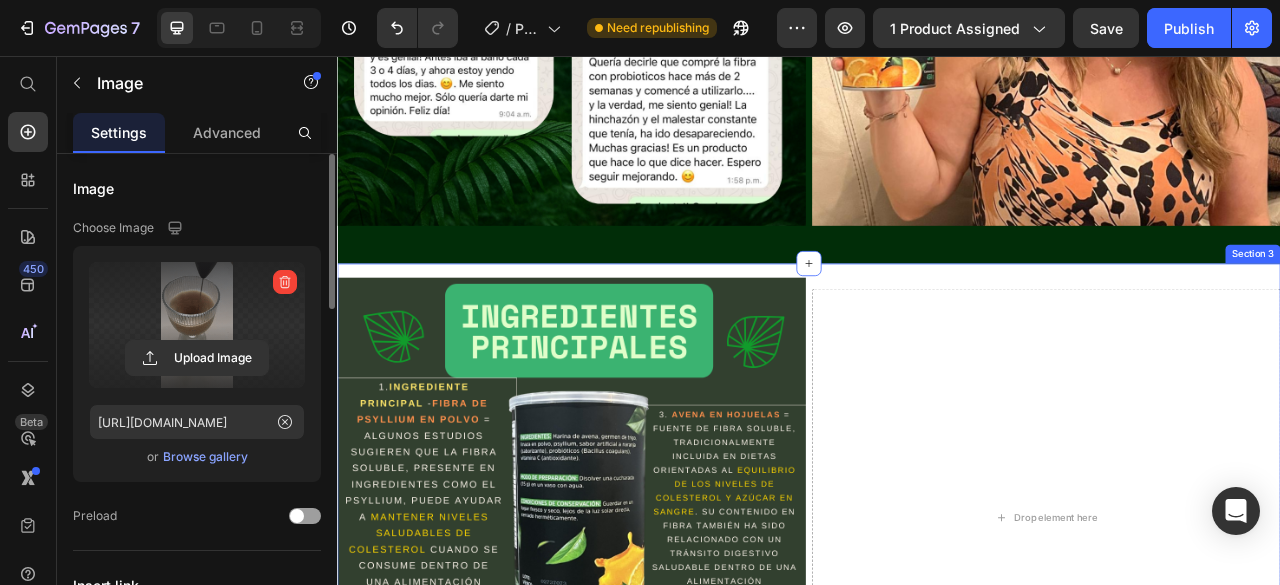 scroll, scrollTop: 2834, scrollLeft: 0, axis: vertical 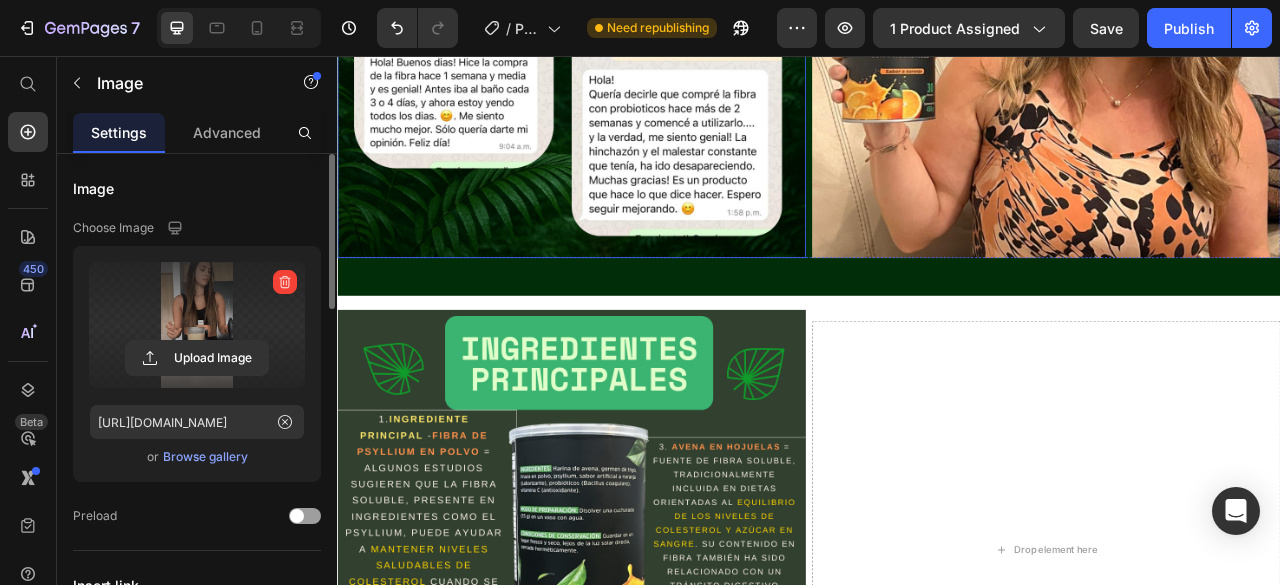 click on "Image Image Row Section 2" at bounding box center (937, -44) 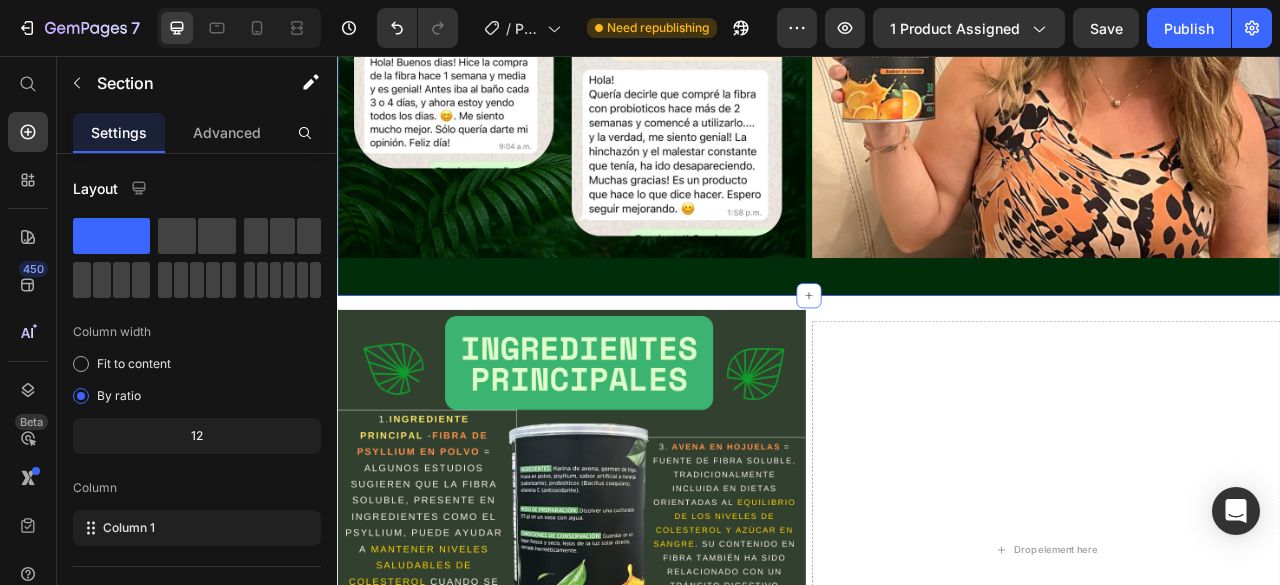 scroll, scrollTop: 318, scrollLeft: 0, axis: vertical 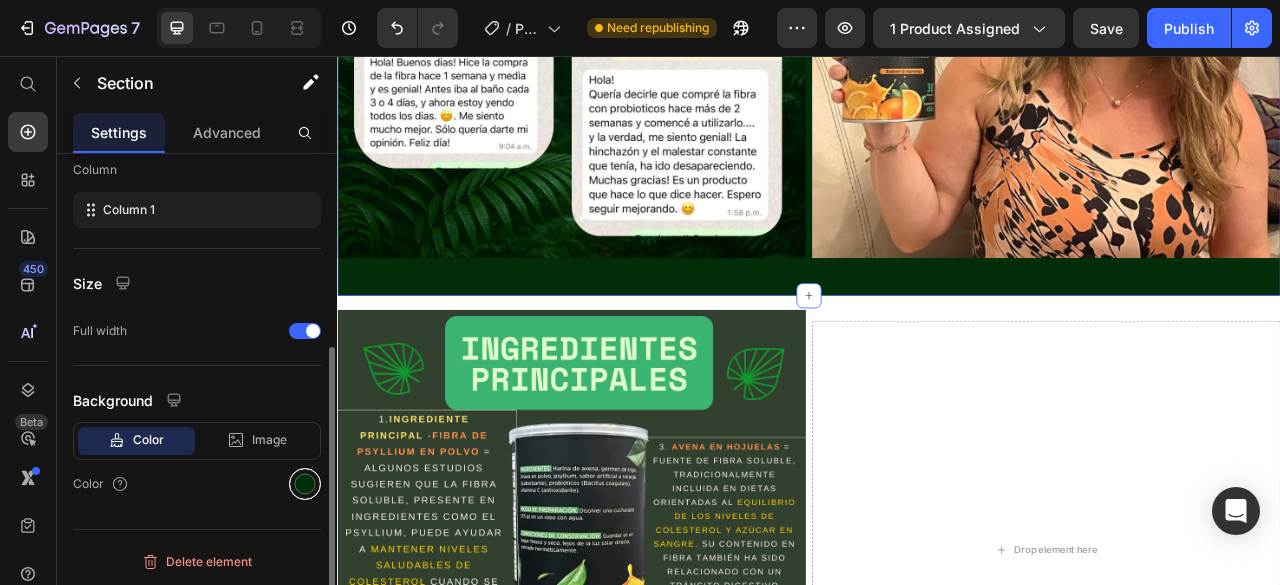 click at bounding box center (305, 484) 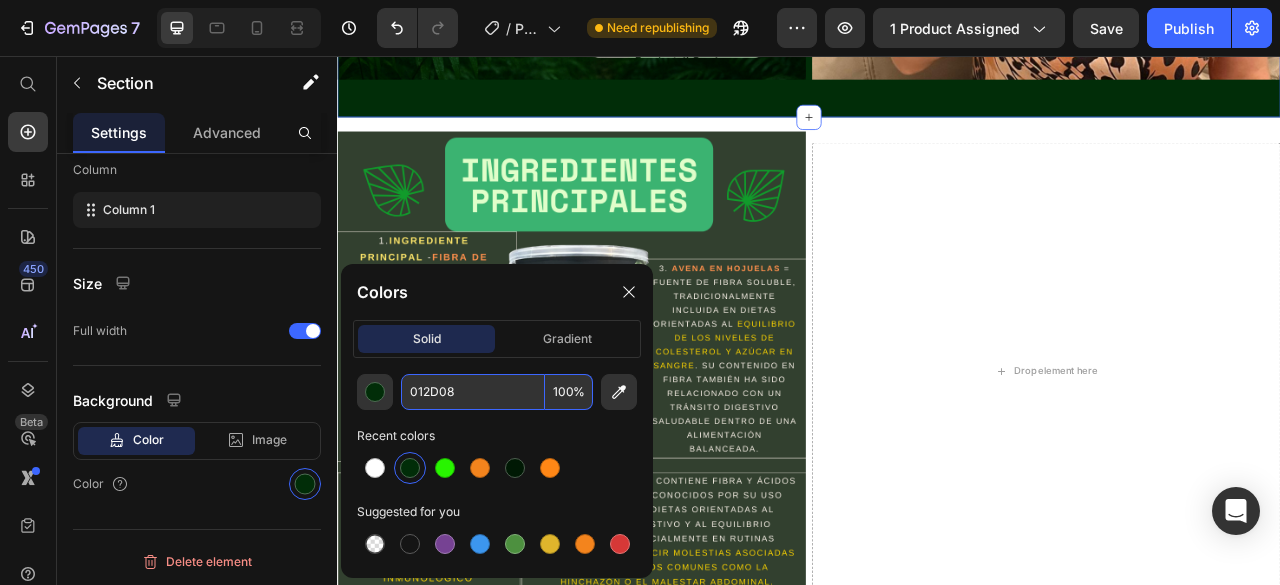 scroll, scrollTop: 3234, scrollLeft: 0, axis: vertical 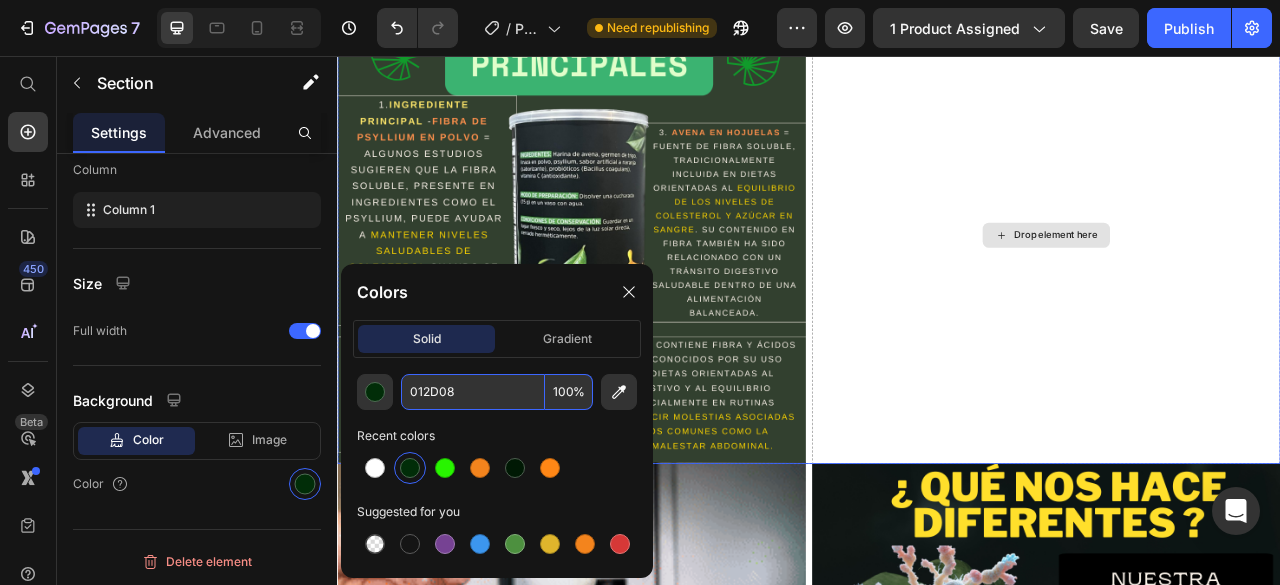 click on "Drop element here" at bounding box center [1239, 284] 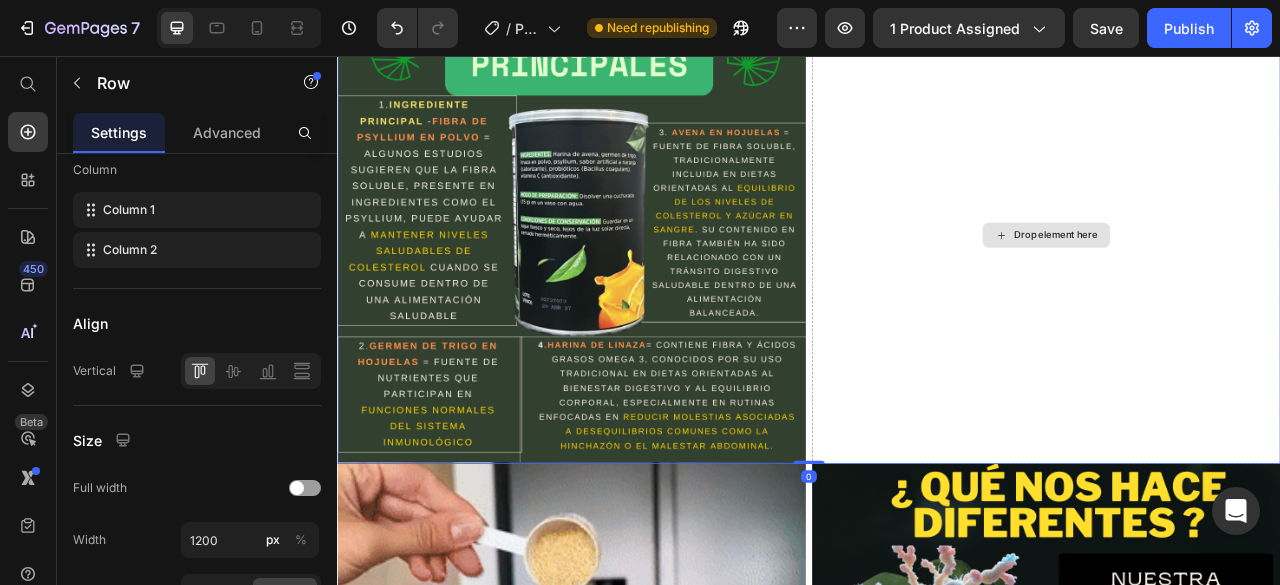 scroll, scrollTop: 0, scrollLeft: 0, axis: both 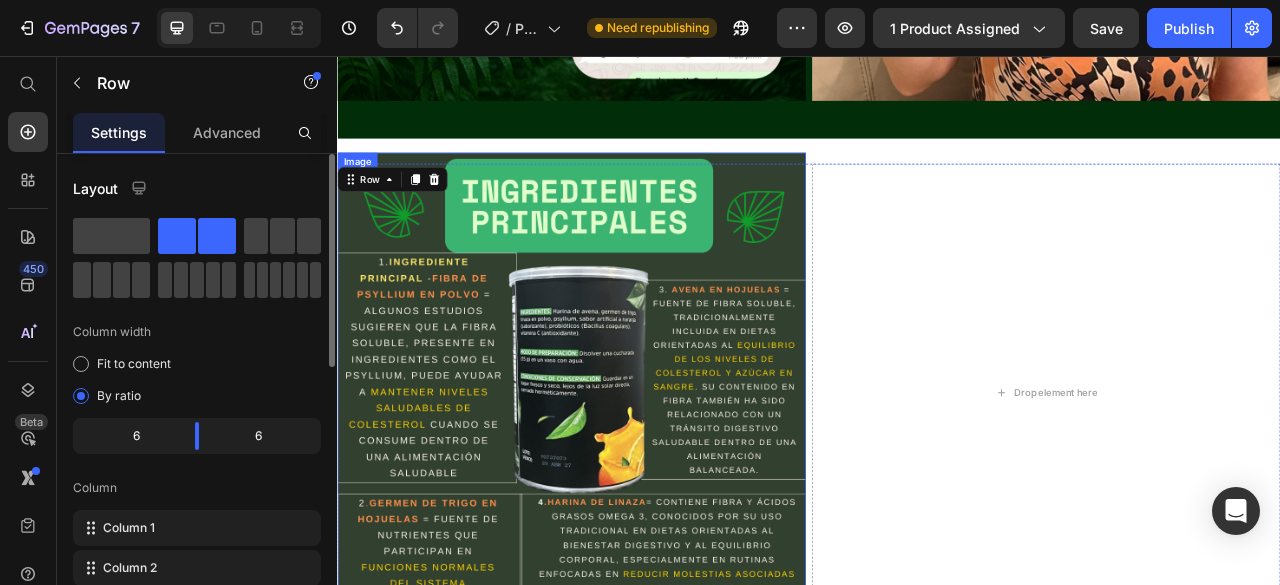 click at bounding box center (635, 477) 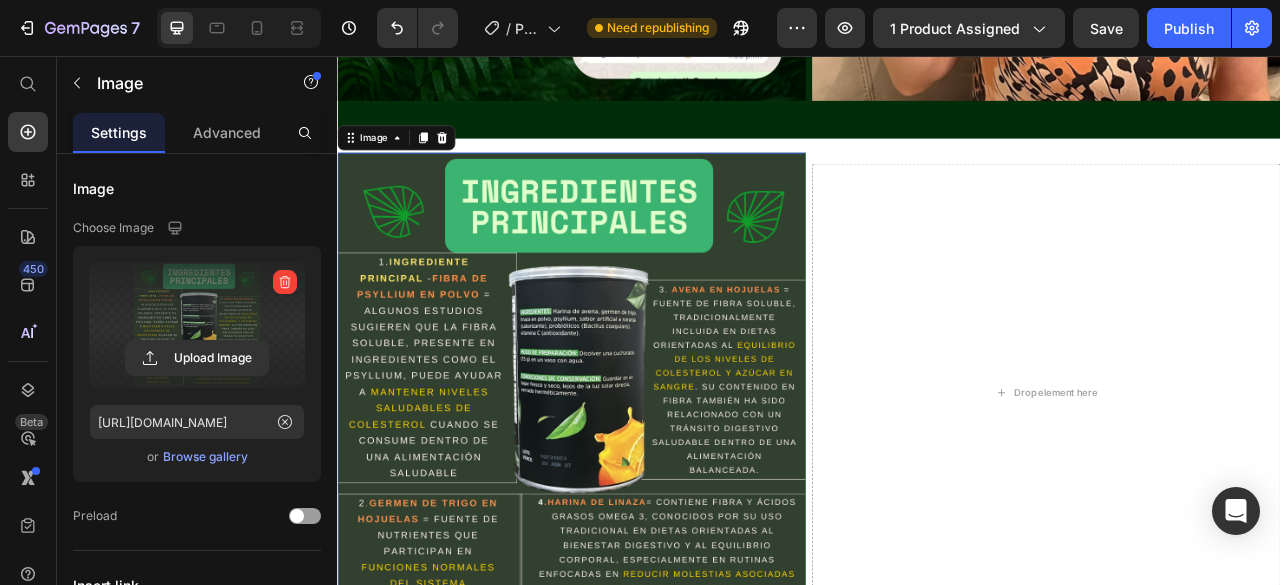 click at bounding box center [197, 325] 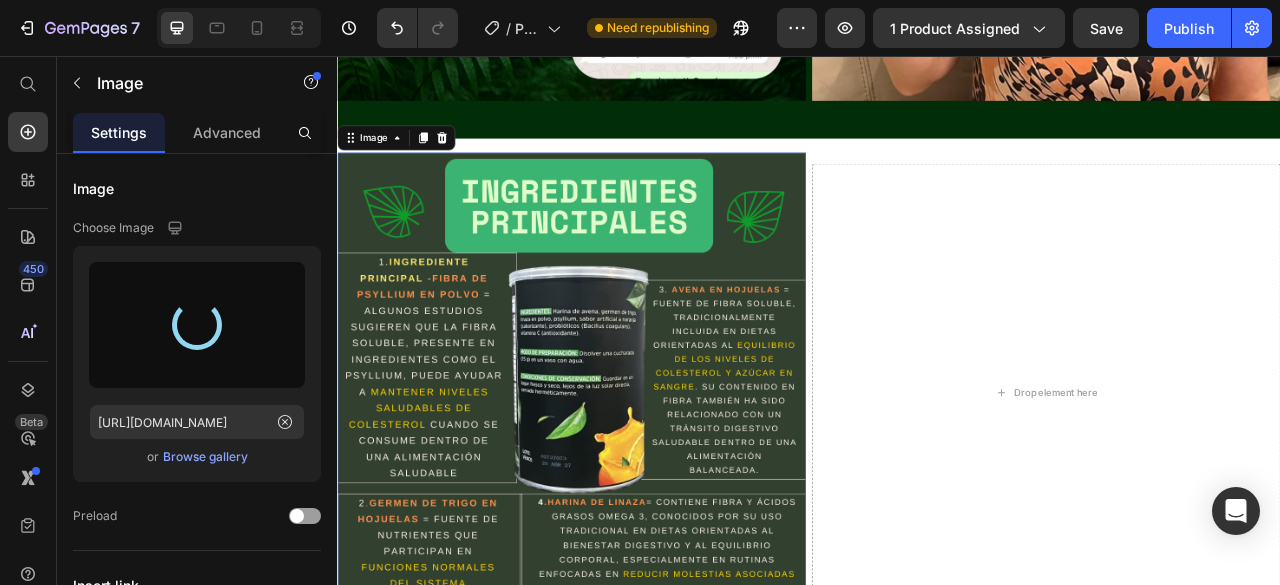 type on "[URL][DOMAIN_NAME]" 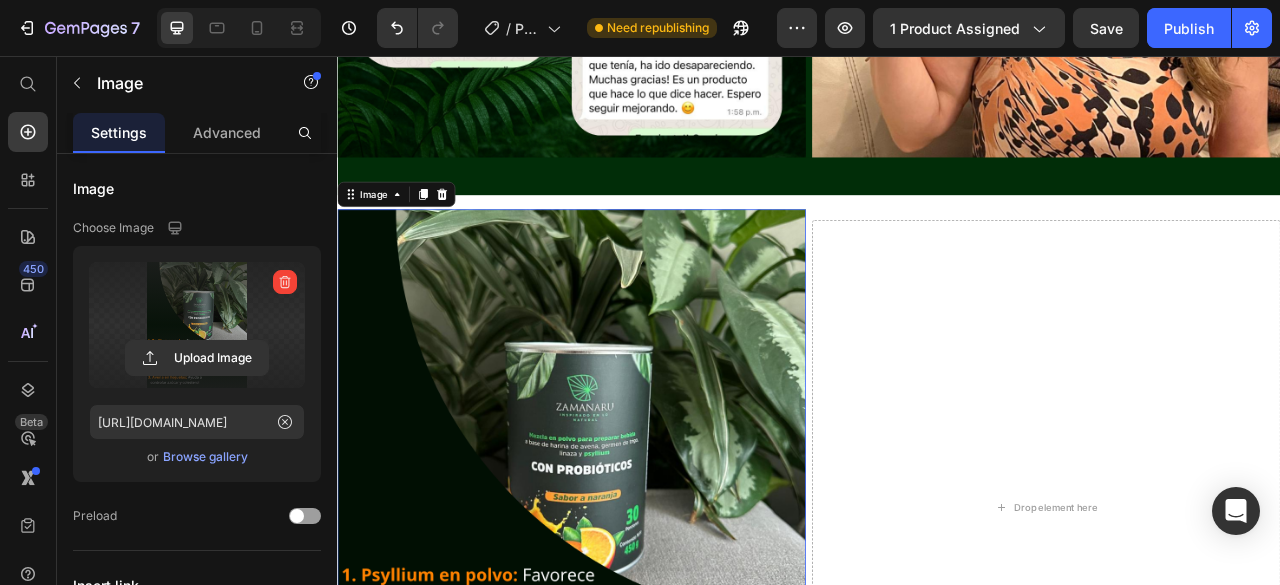 scroll, scrollTop: 2934, scrollLeft: 0, axis: vertical 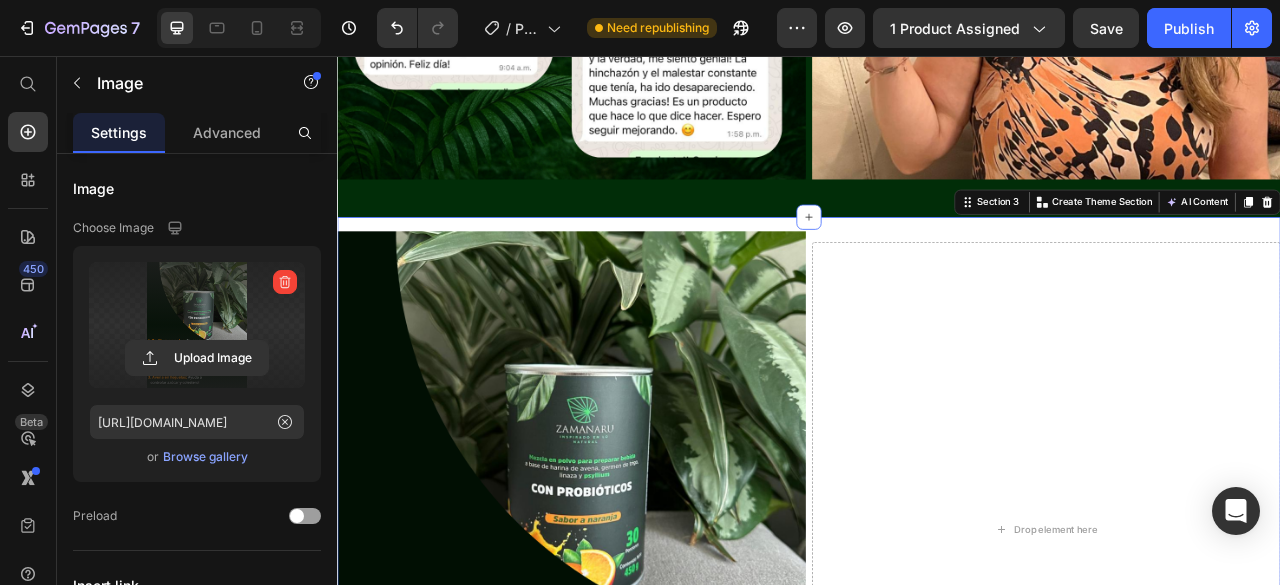 click on "Image
Drop element here Row Row Image Image Row Image Row Row Section 3   You can create reusable sections Create Theme Section AI Content Write with GemAI What would you like to describe here? Tone and Voice Persuasive Product Show more Generate" at bounding box center (937, 1244) 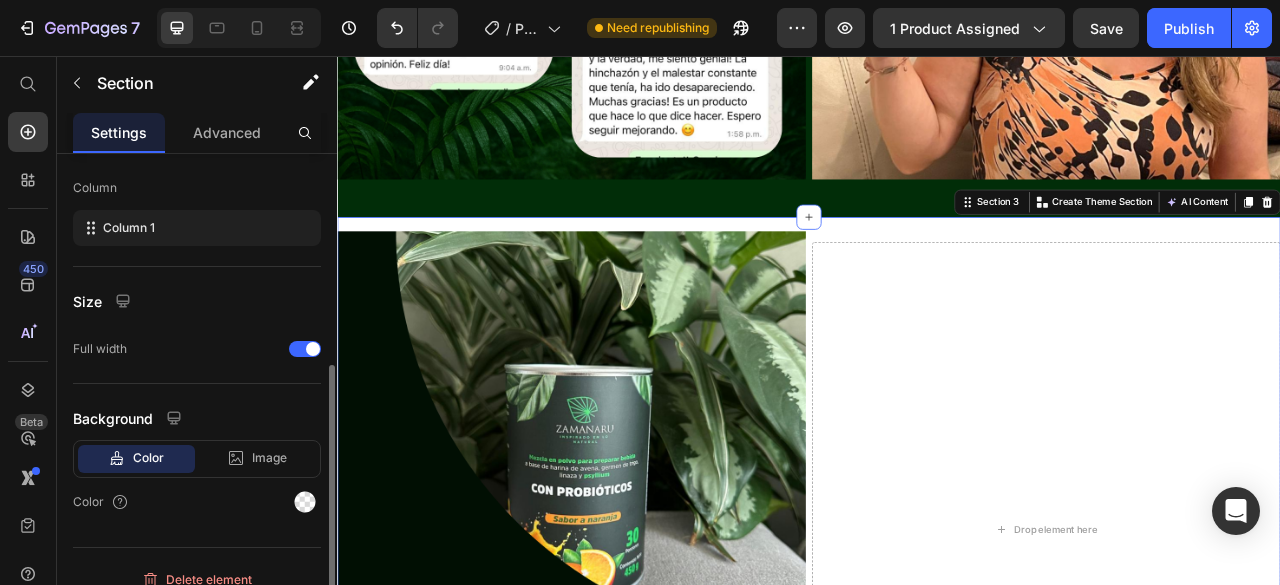 scroll, scrollTop: 318, scrollLeft: 0, axis: vertical 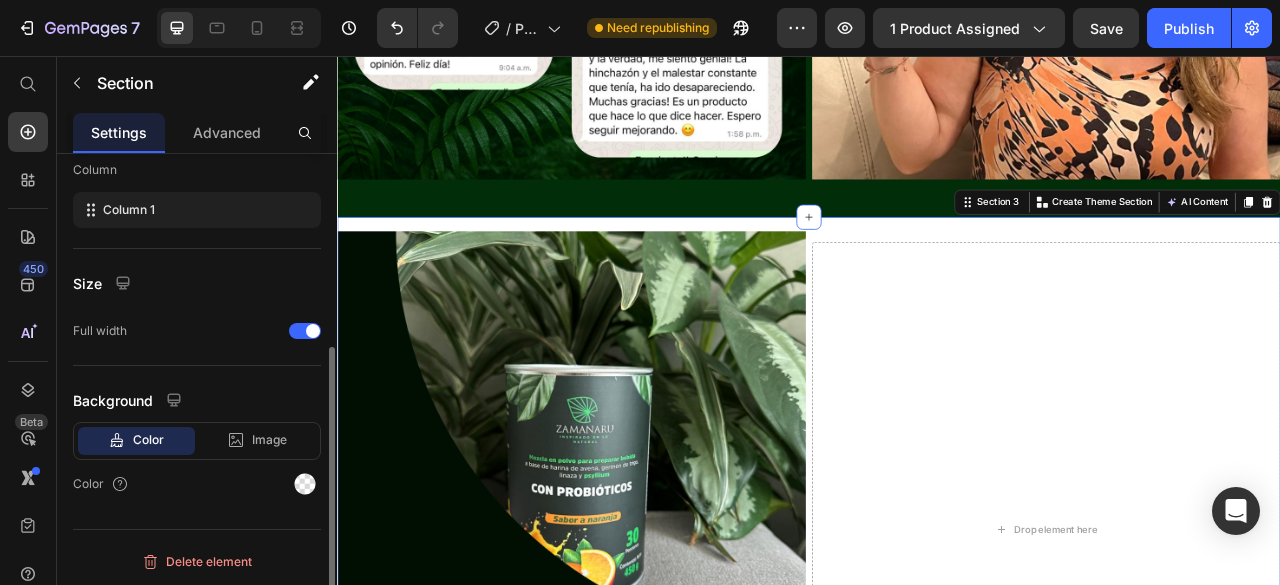 click on "Color" at bounding box center (148, 440) 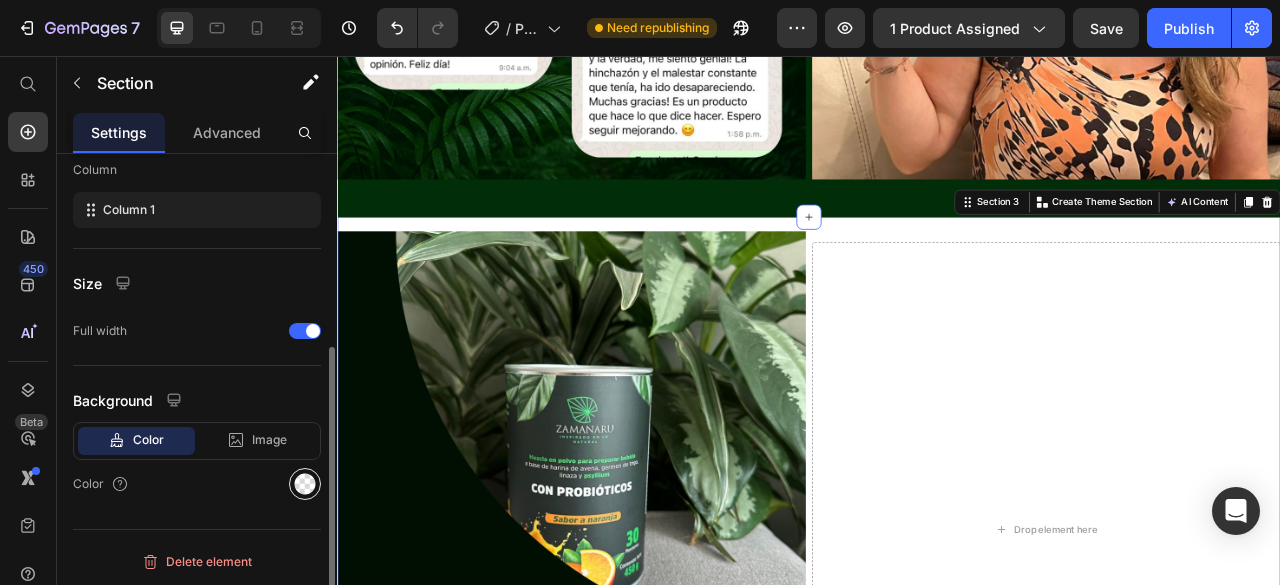 click at bounding box center (305, 484) 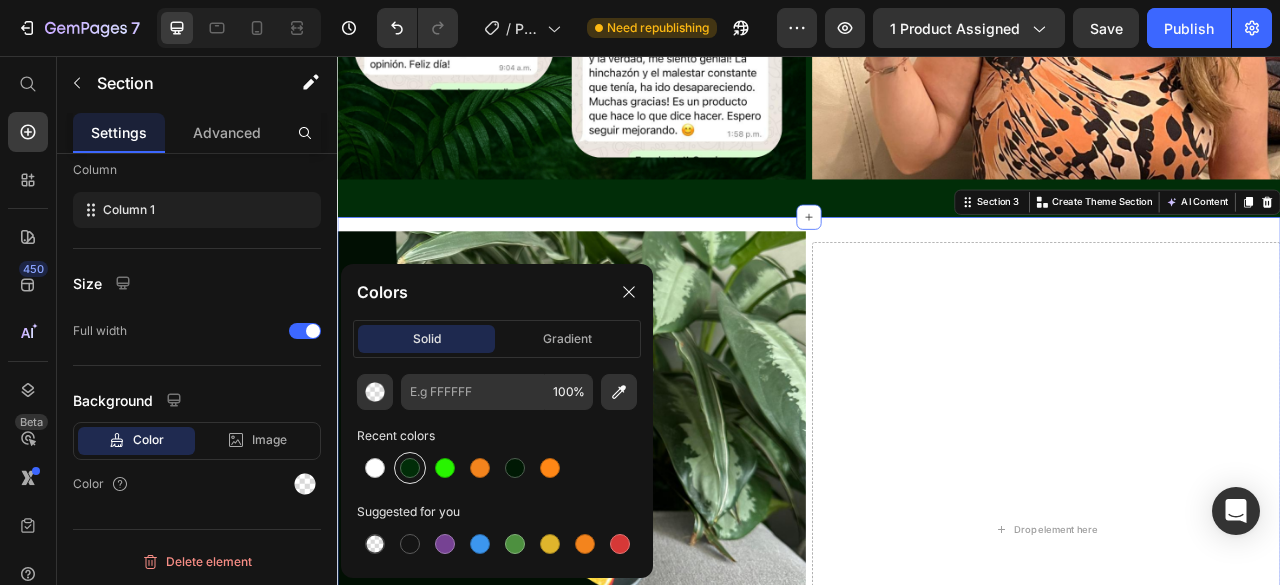 click at bounding box center [410, 468] 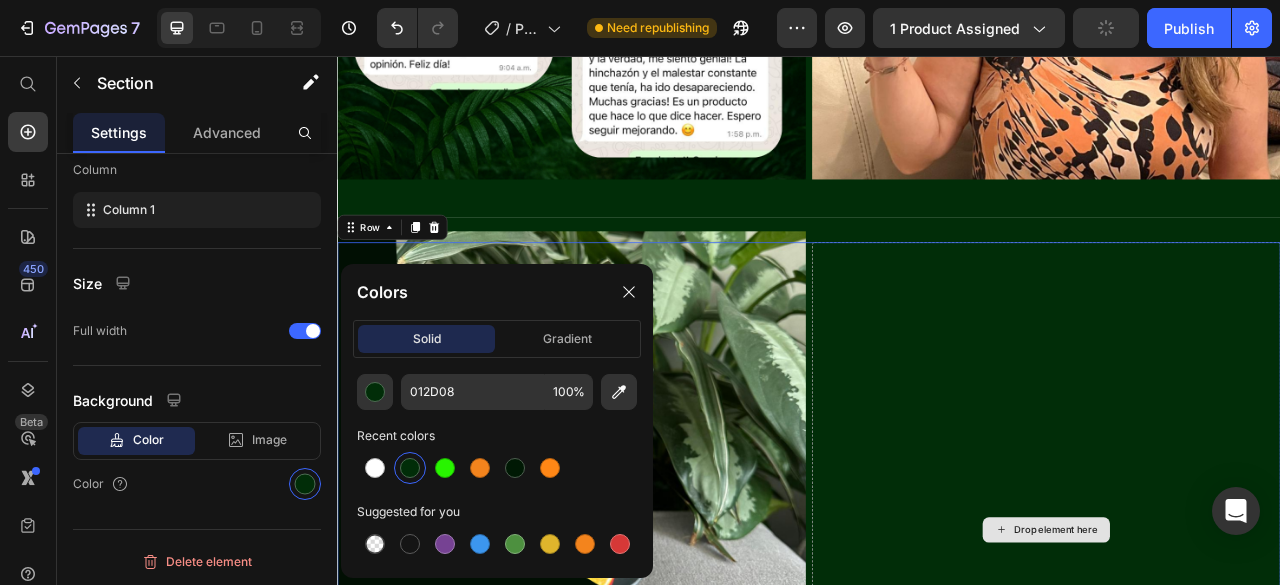 click on "Drop element here" at bounding box center [1239, 658] 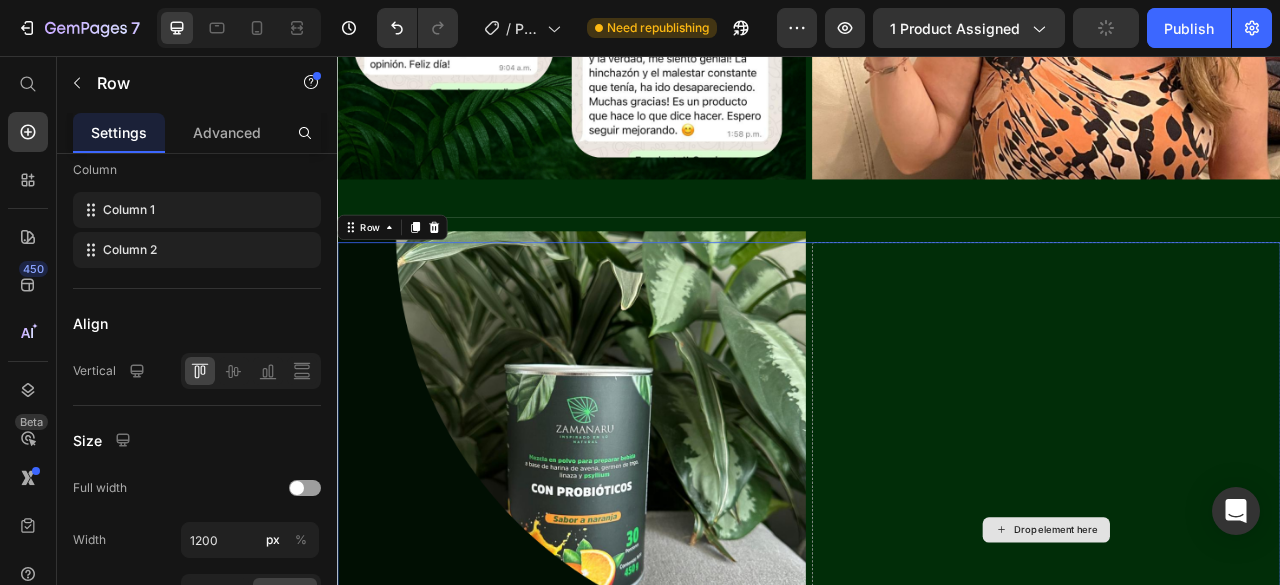 scroll, scrollTop: 0, scrollLeft: 0, axis: both 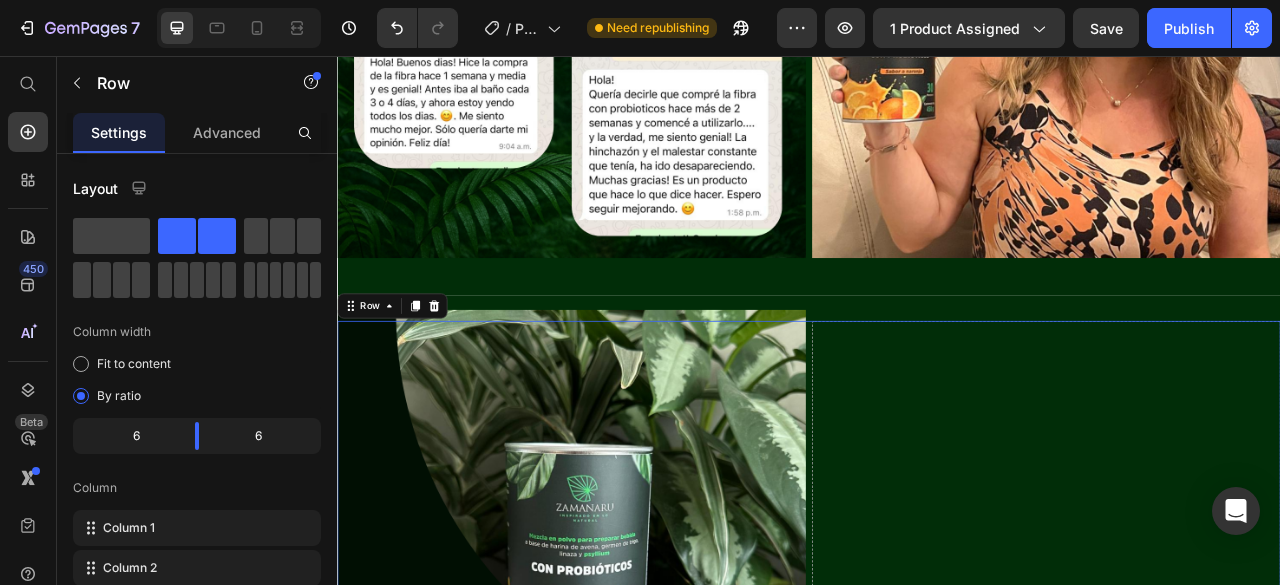click on "Drop element here" at bounding box center (1239, 758) 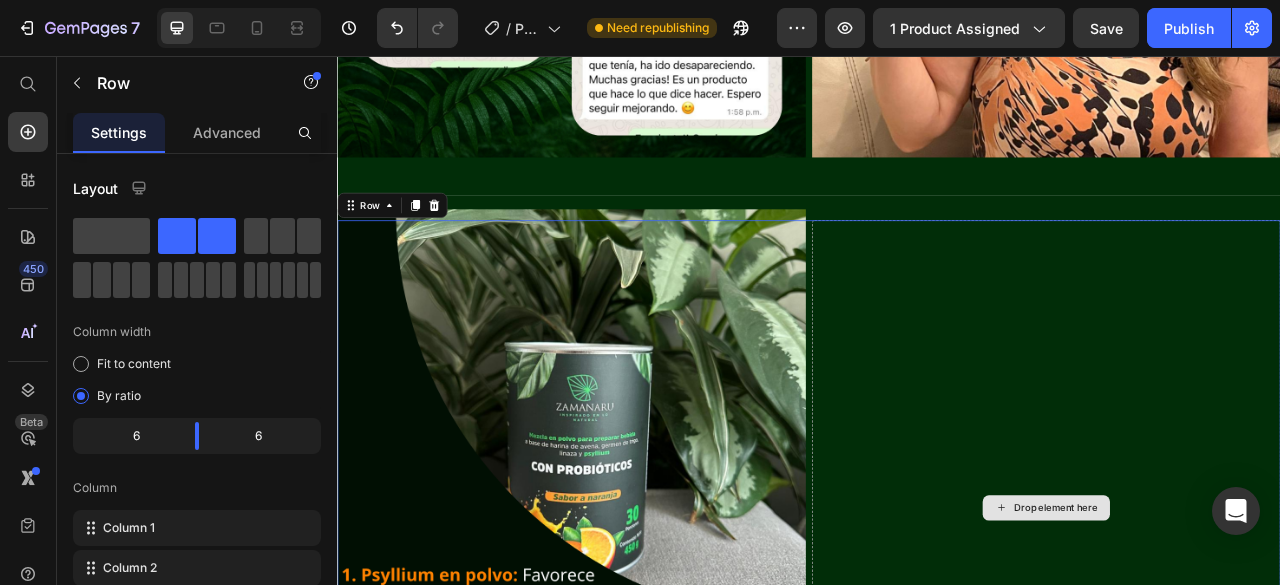 scroll, scrollTop: 2934, scrollLeft: 0, axis: vertical 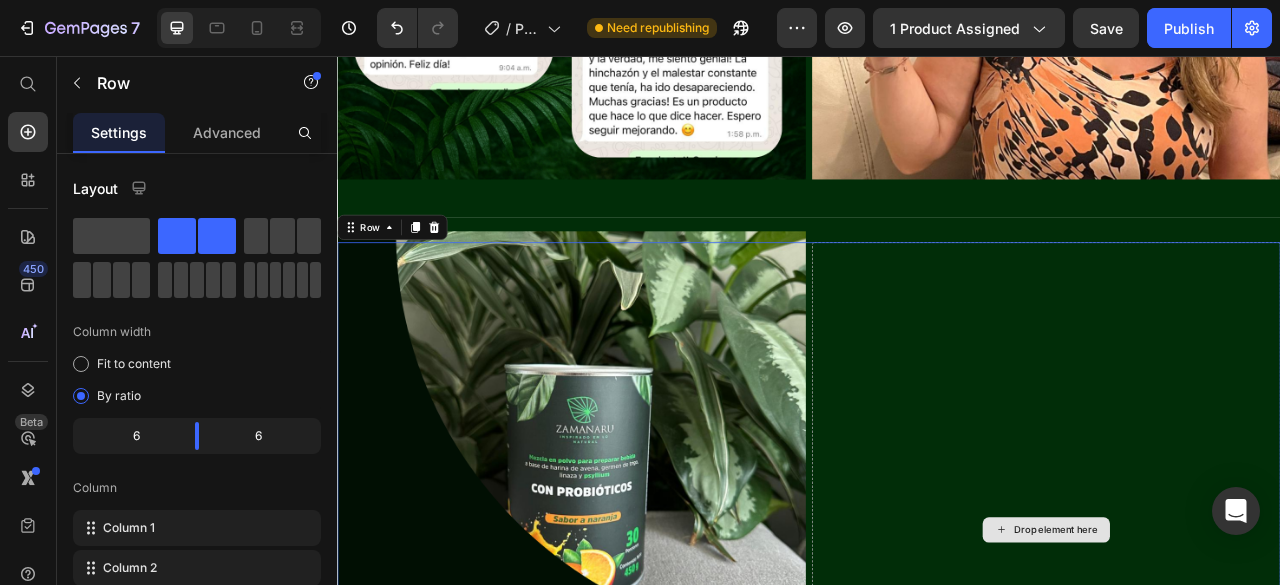 click on "Drop element here" at bounding box center [1239, 658] 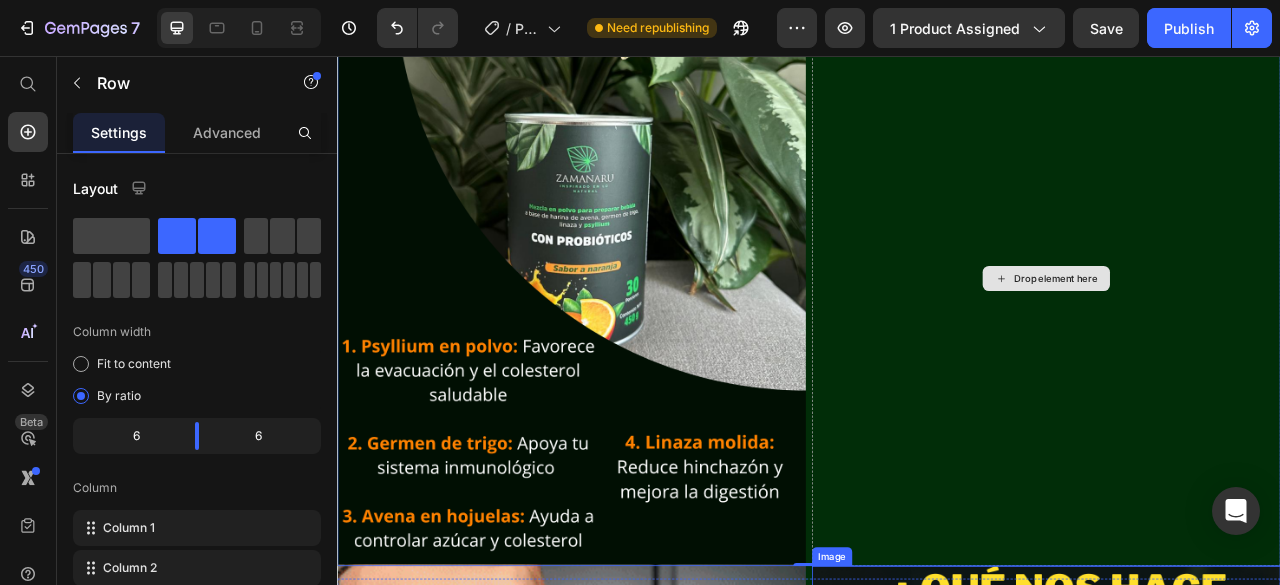 scroll, scrollTop: 3208, scrollLeft: 0, axis: vertical 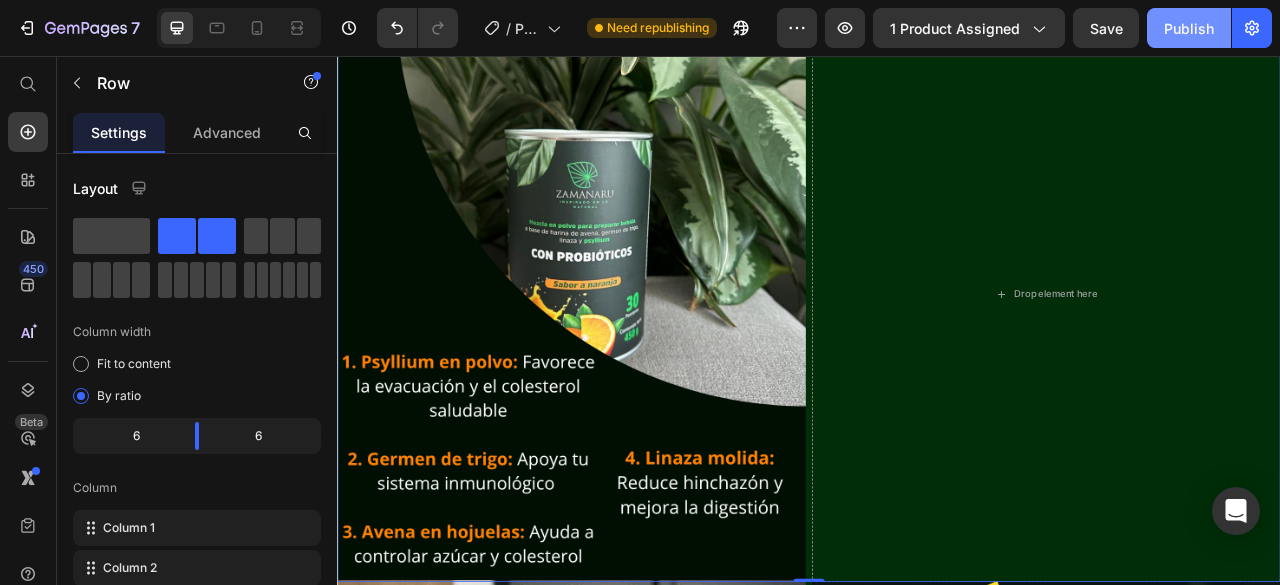 click on "Publish" at bounding box center [1189, 28] 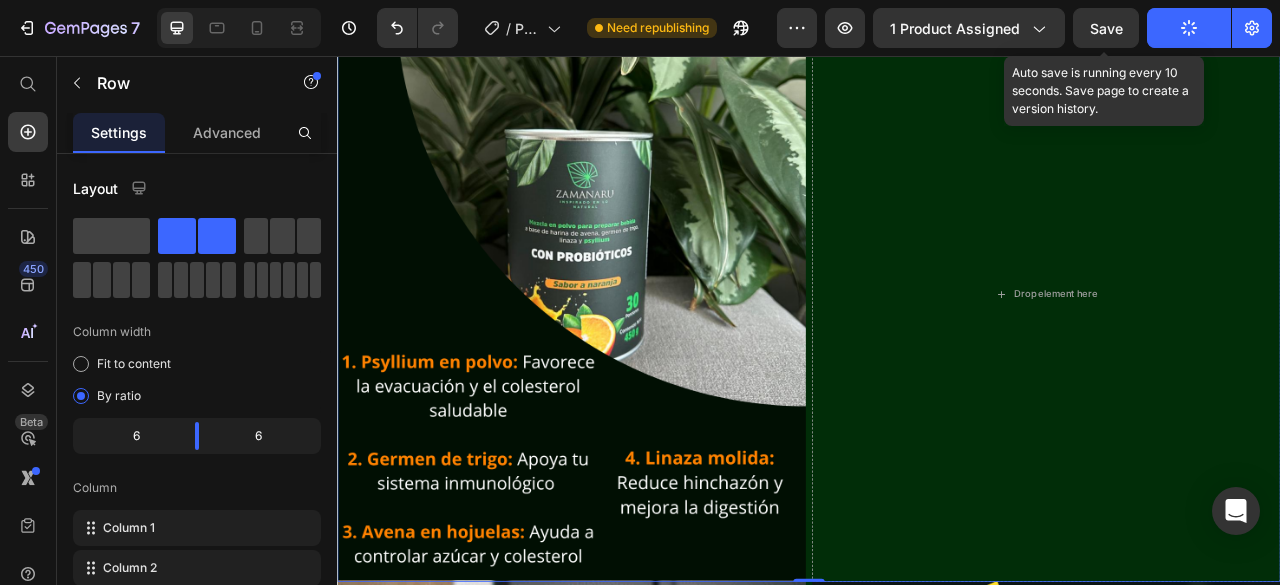 click on "Save" at bounding box center (1106, 28) 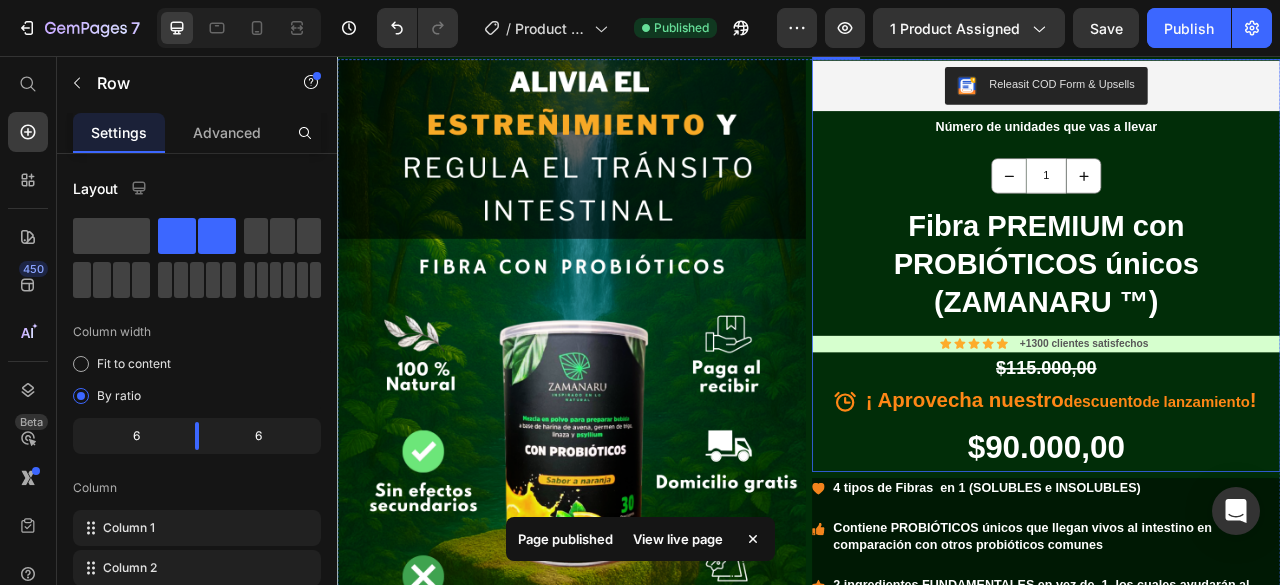 scroll, scrollTop: 300, scrollLeft: 0, axis: vertical 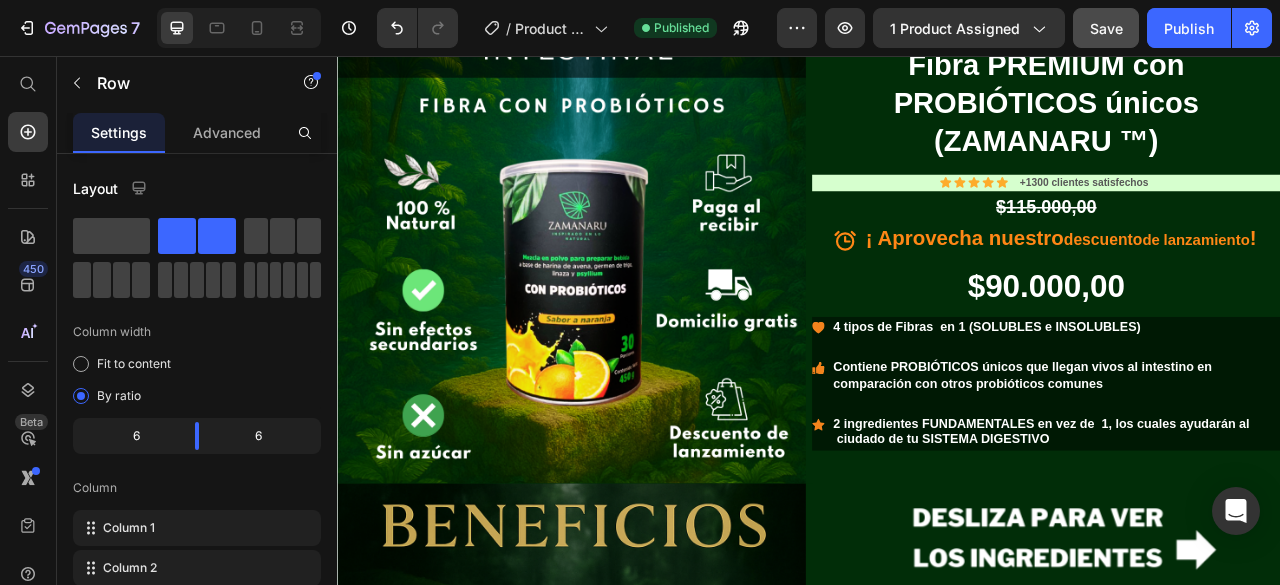 drag, startPoint x: 1171, startPoint y: 29, endPoint x: 1128, endPoint y: 45, distance: 45.88028 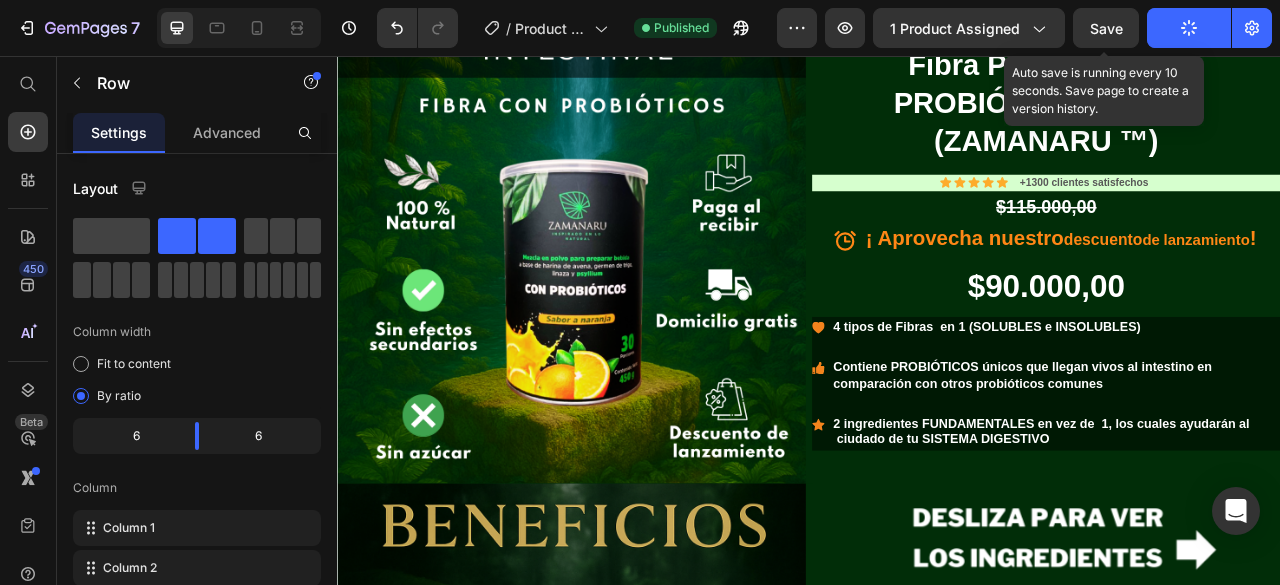 click on "Save" at bounding box center (1106, 28) 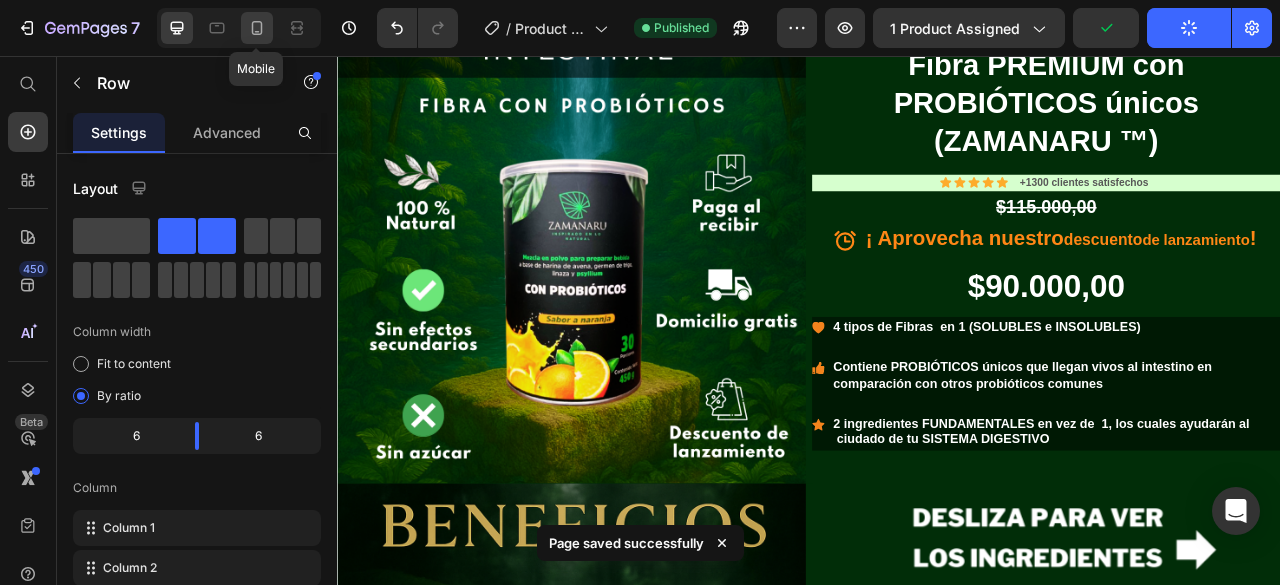 click 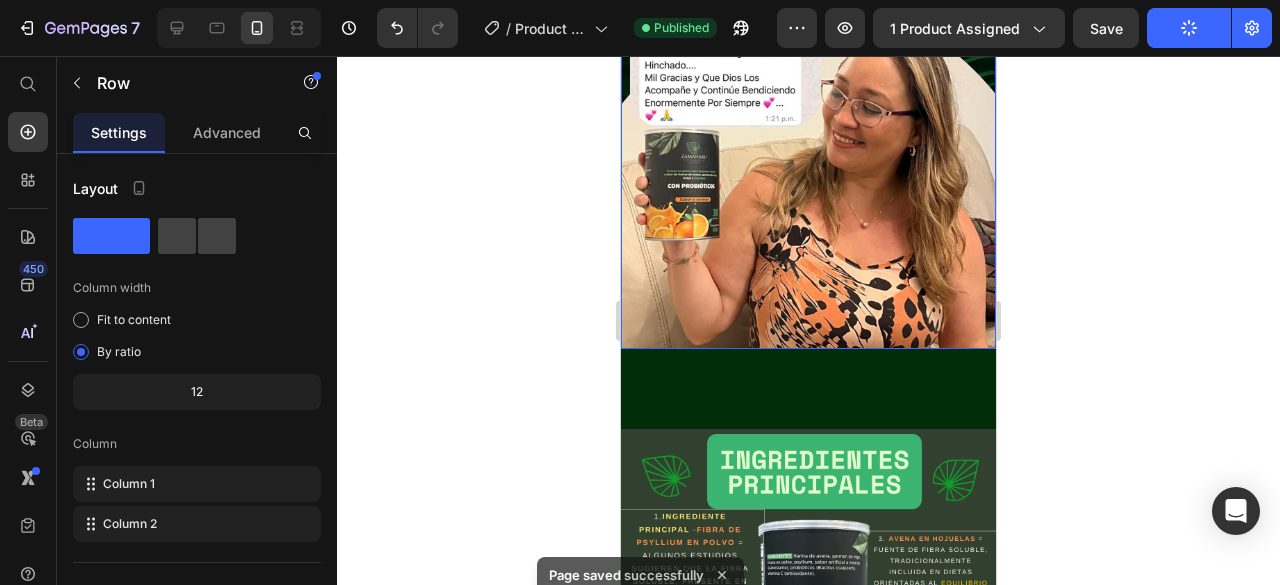 scroll, scrollTop: 4400, scrollLeft: 0, axis: vertical 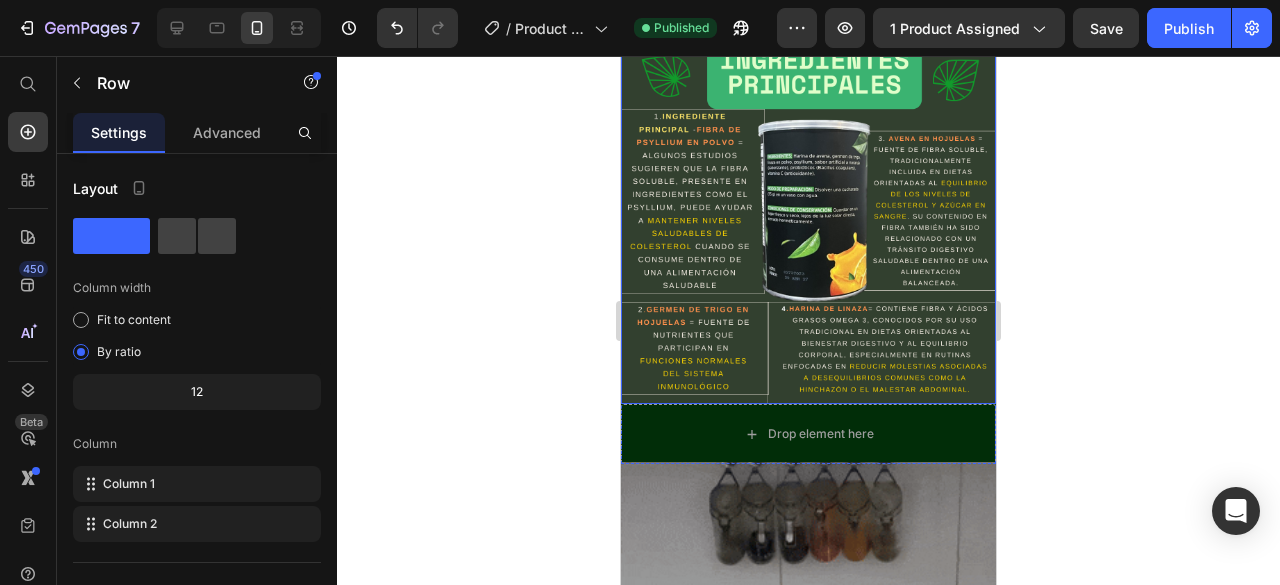 click at bounding box center [808, 216] 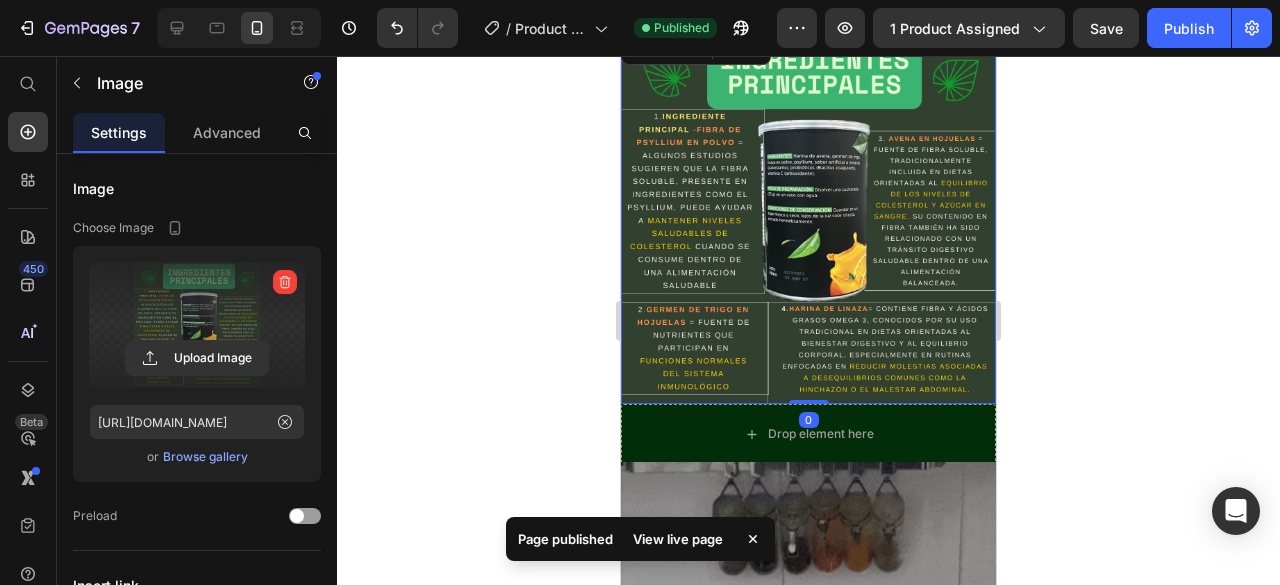 click at bounding box center [197, 325] 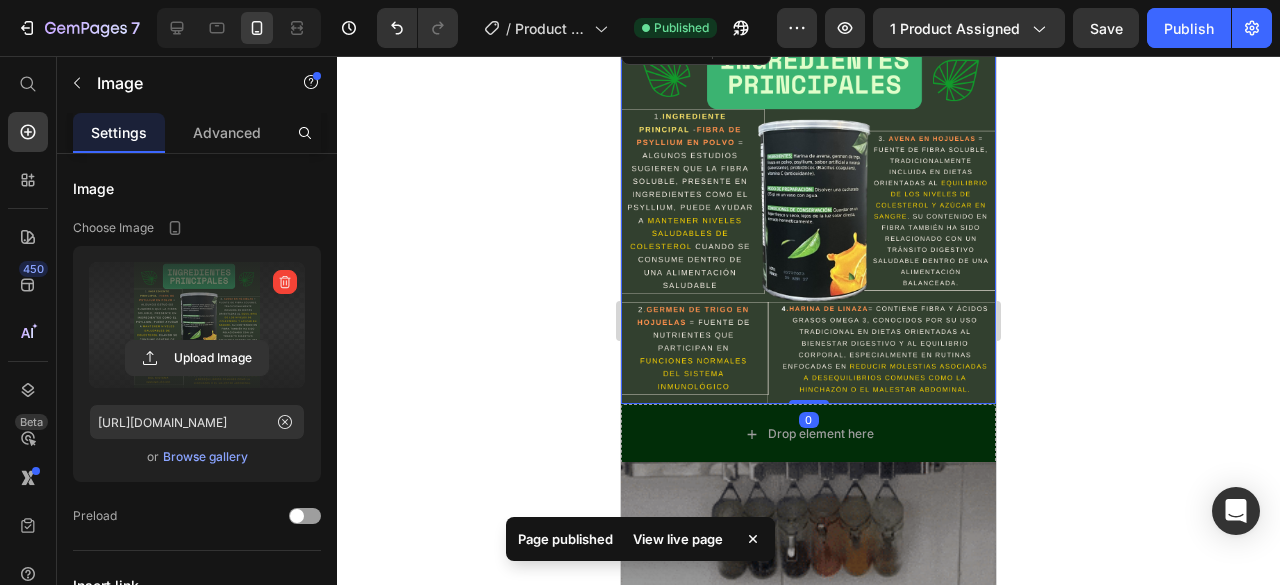 click 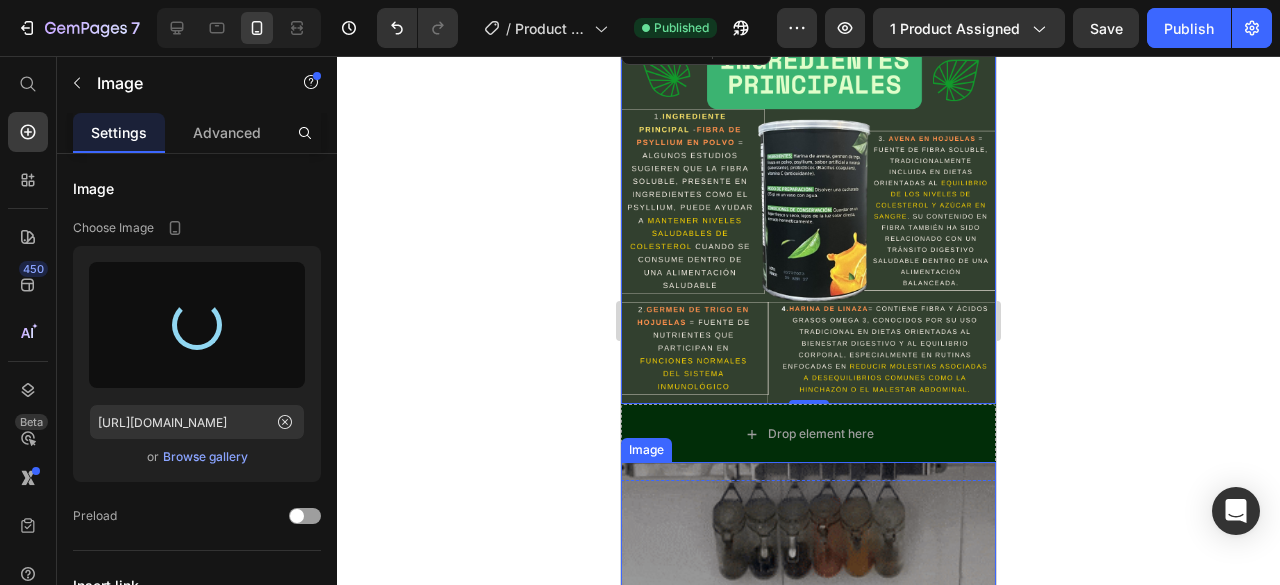 type on "[URL][DOMAIN_NAME]" 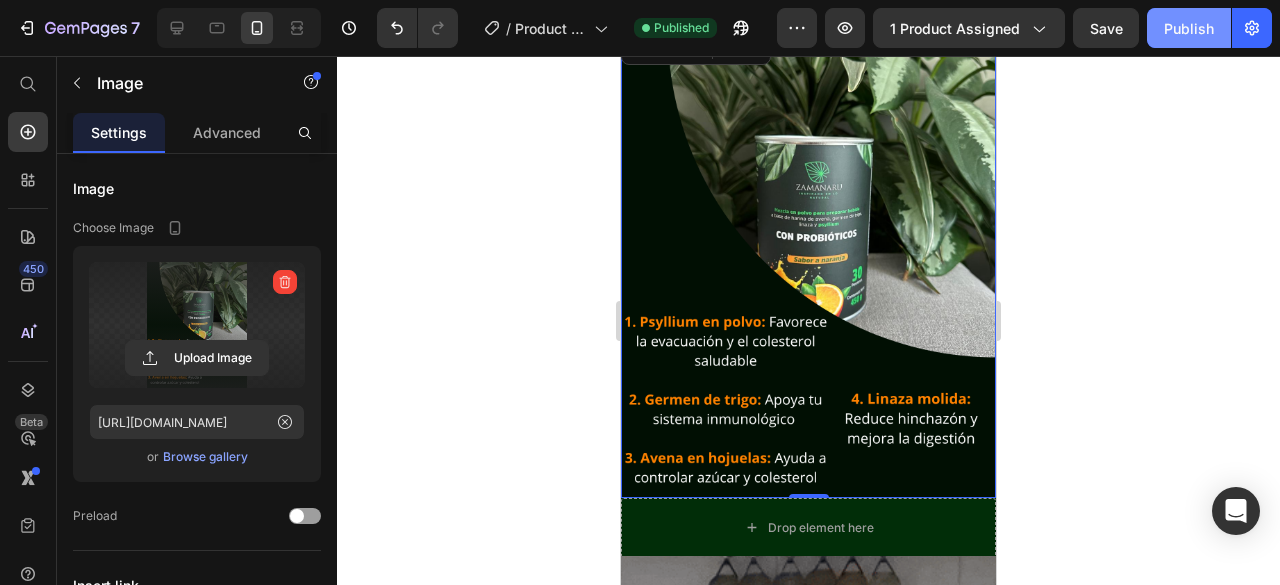 click on "Publish" 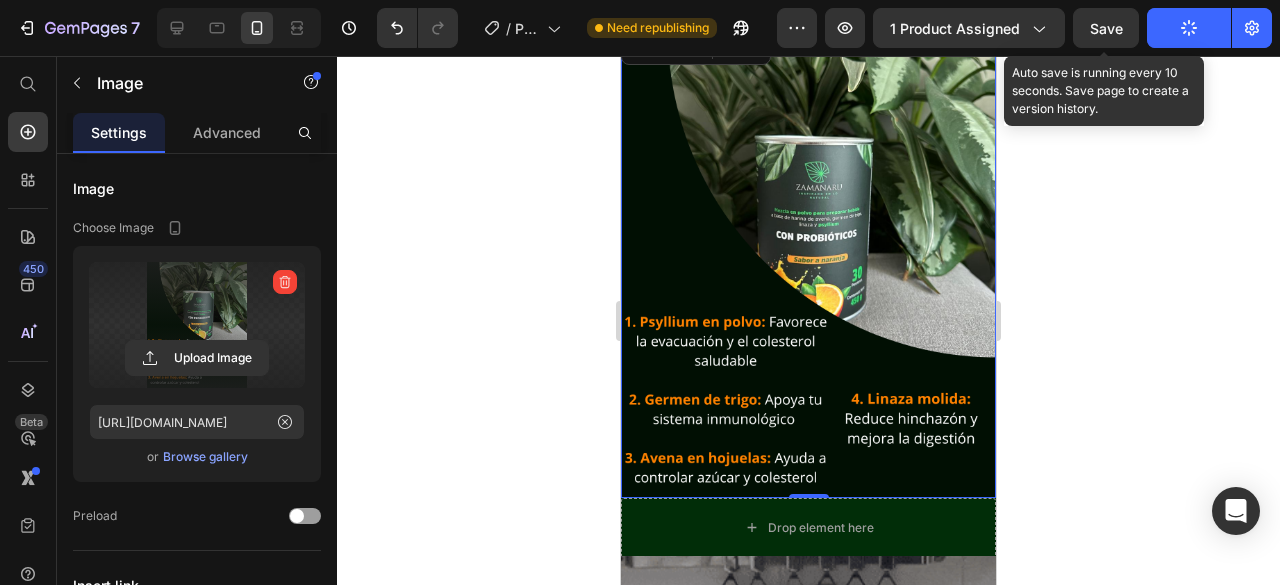 click on "Save" 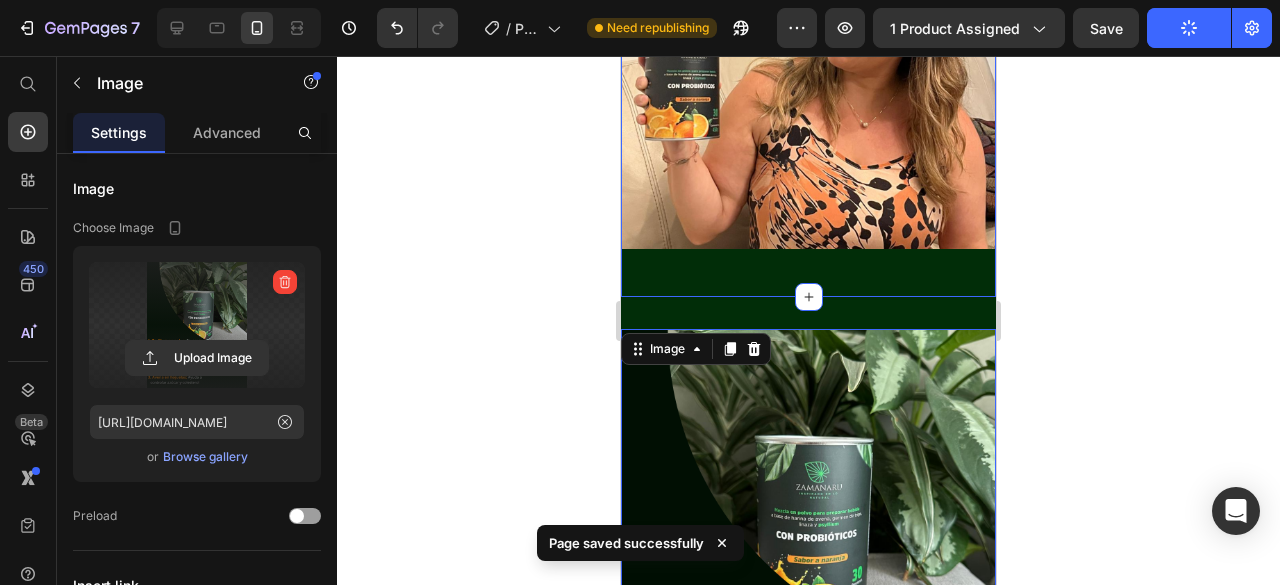 scroll, scrollTop: 4000, scrollLeft: 0, axis: vertical 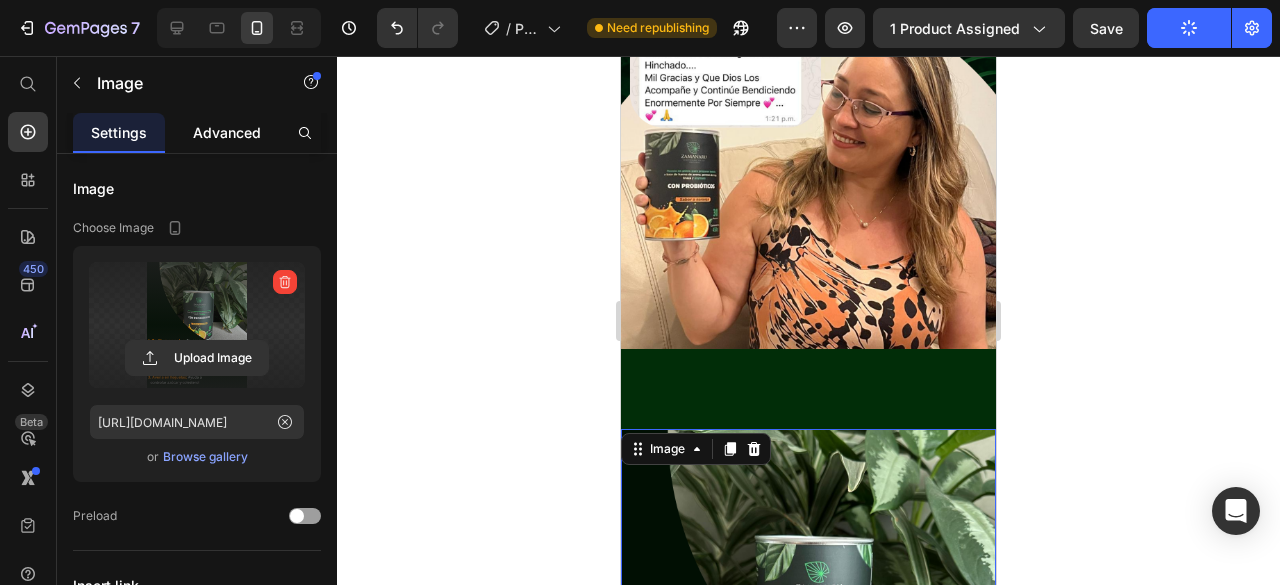 click on "Advanced" at bounding box center [227, 132] 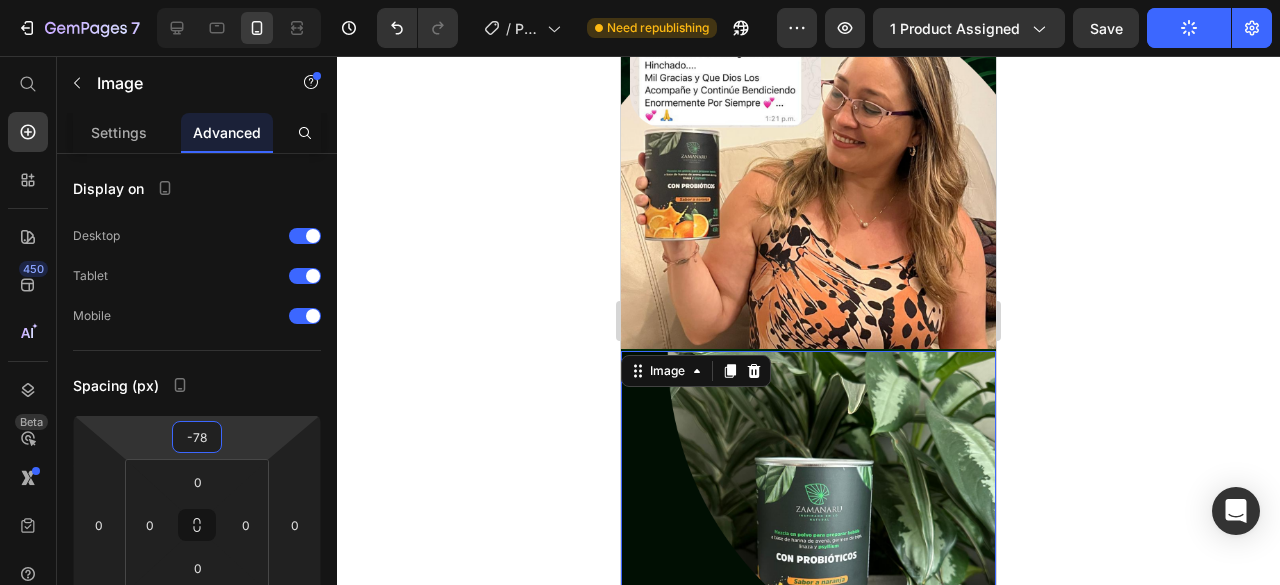 type on "-80" 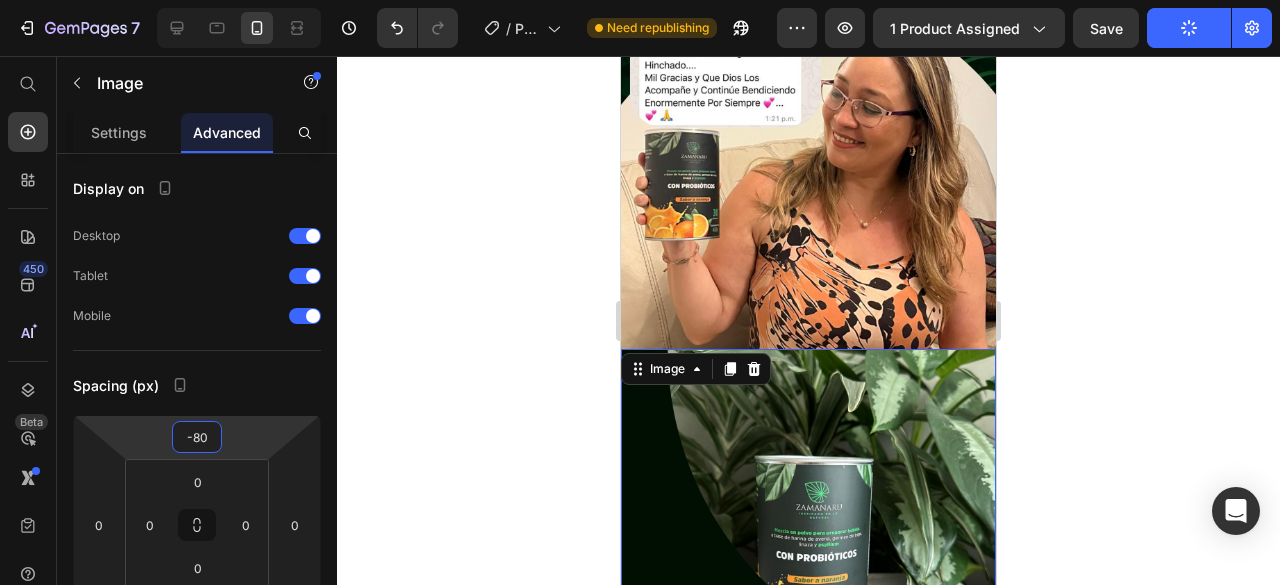 drag, startPoint x: 241, startPoint y: 420, endPoint x: 242, endPoint y: 460, distance: 40.012497 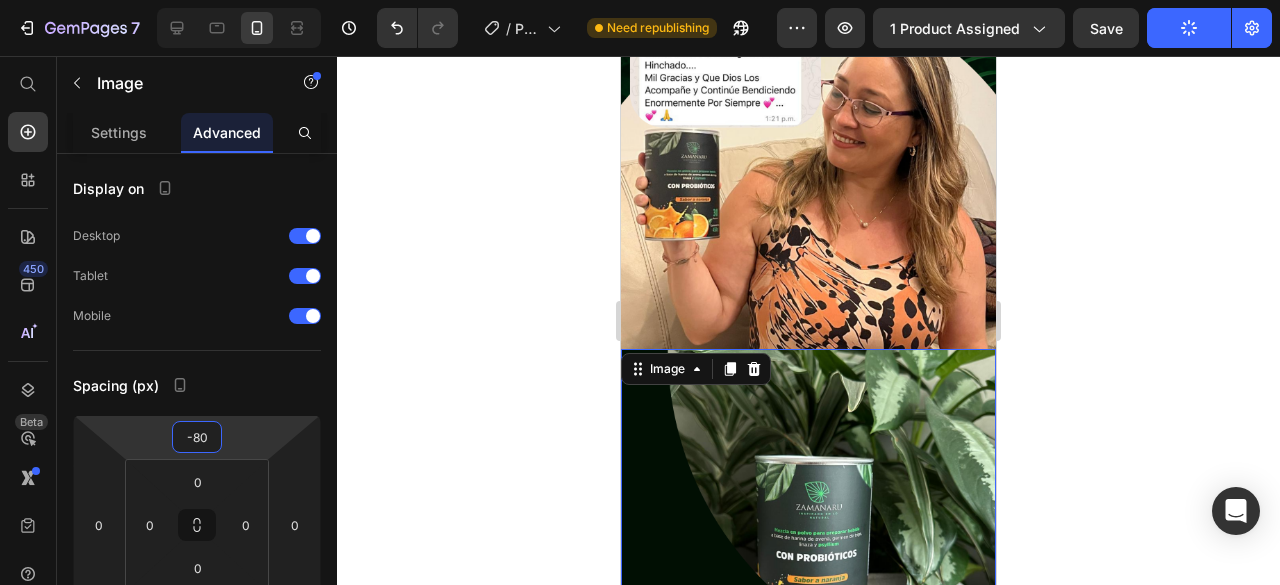 click on "7   /  Product Page - [DATE] 16:58:32 Need republishing Preview 1 product assigned  Save   Publish  450 Beta Start with Sections Elements Hero Section Product Detail Brands Trusted Badges Guarantee Product Breakdown How to use Testimonials Compare Bundle FAQs Social Proof Brand Story Product List Collection Blog List Contact Sticky Add to Cart Custom Footer Browse Library 450 Layout
Row
Row
Row
Row Text
Heading
Text Block Button
Button
Button
Sticky Back to top Media
Image" at bounding box center (640, 0) 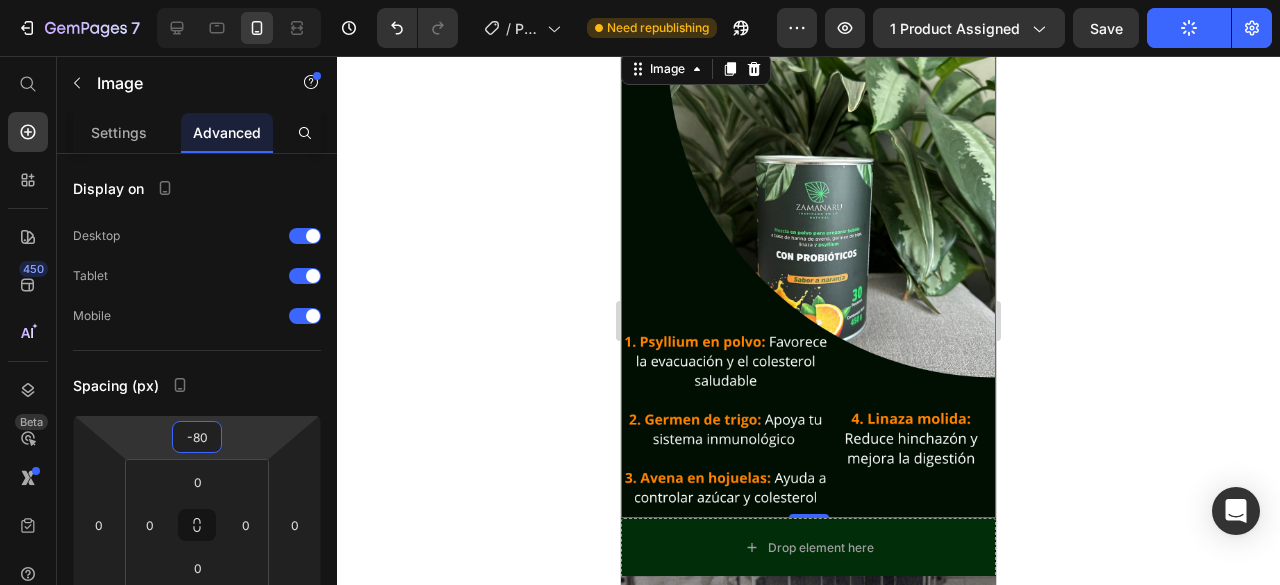 scroll, scrollTop: 4000, scrollLeft: 0, axis: vertical 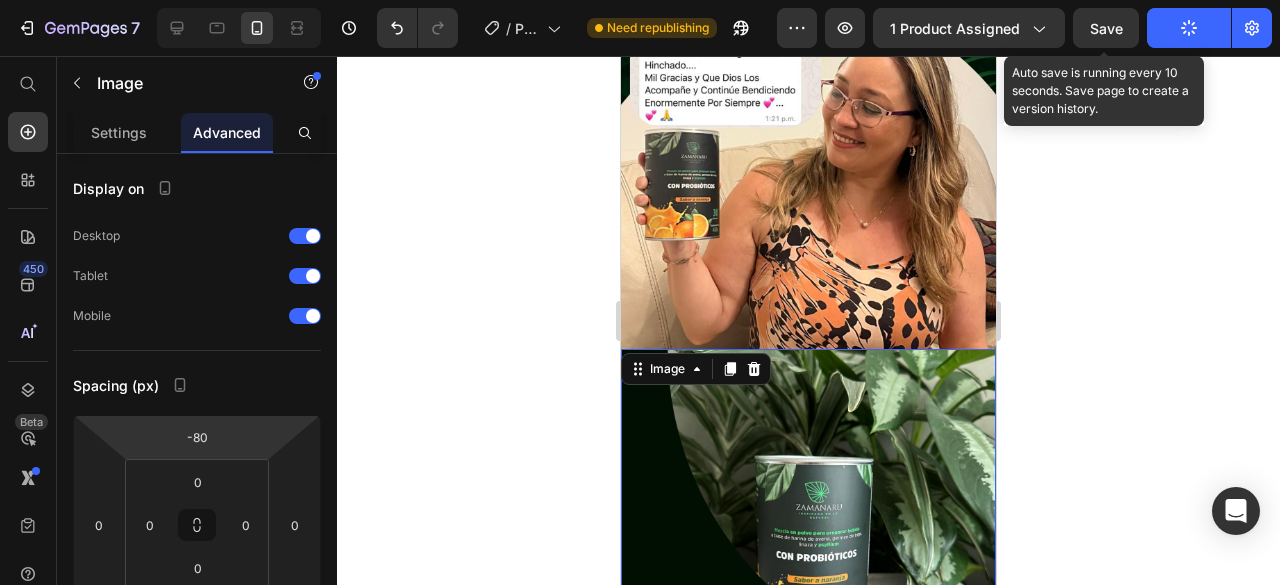 click on "Save" at bounding box center [1106, 28] 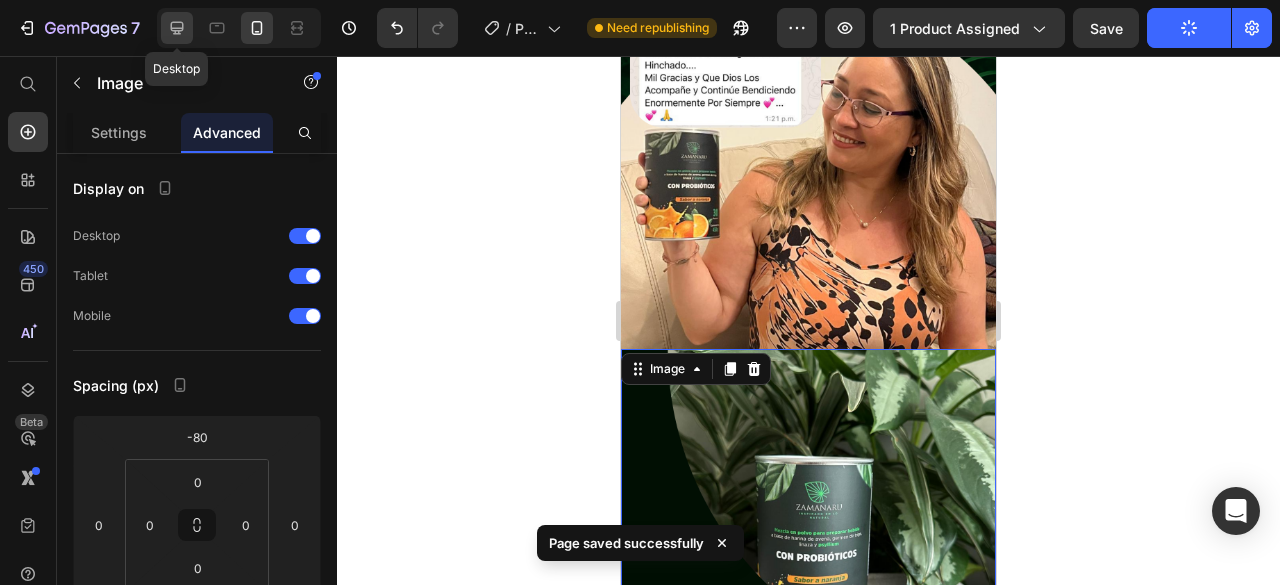 click 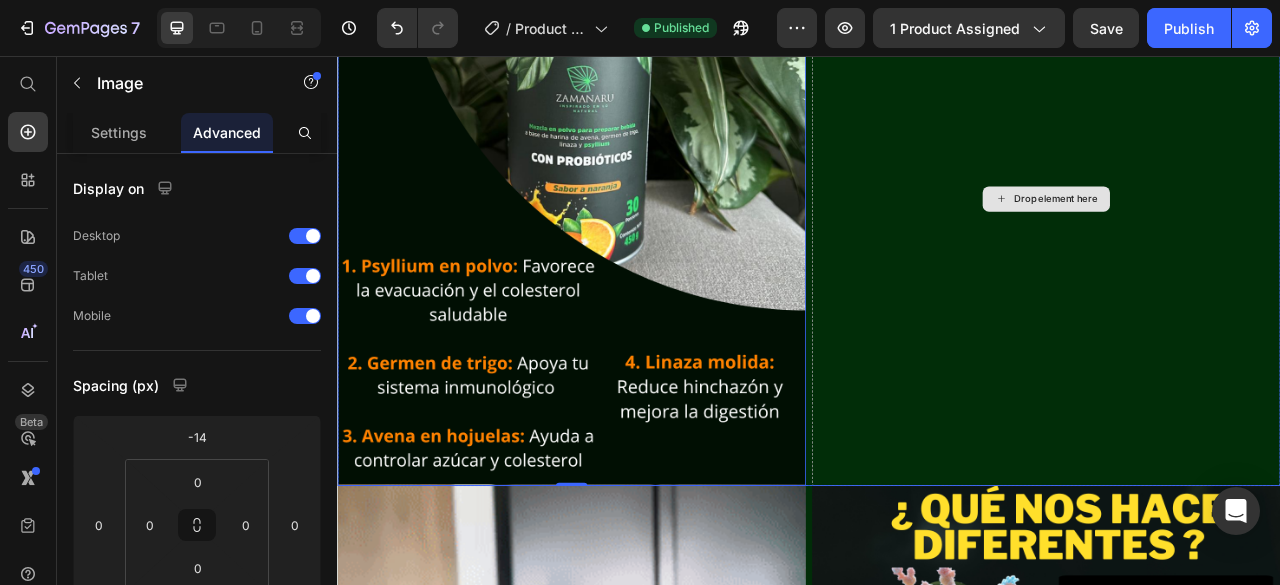 scroll, scrollTop: 3477, scrollLeft: 0, axis: vertical 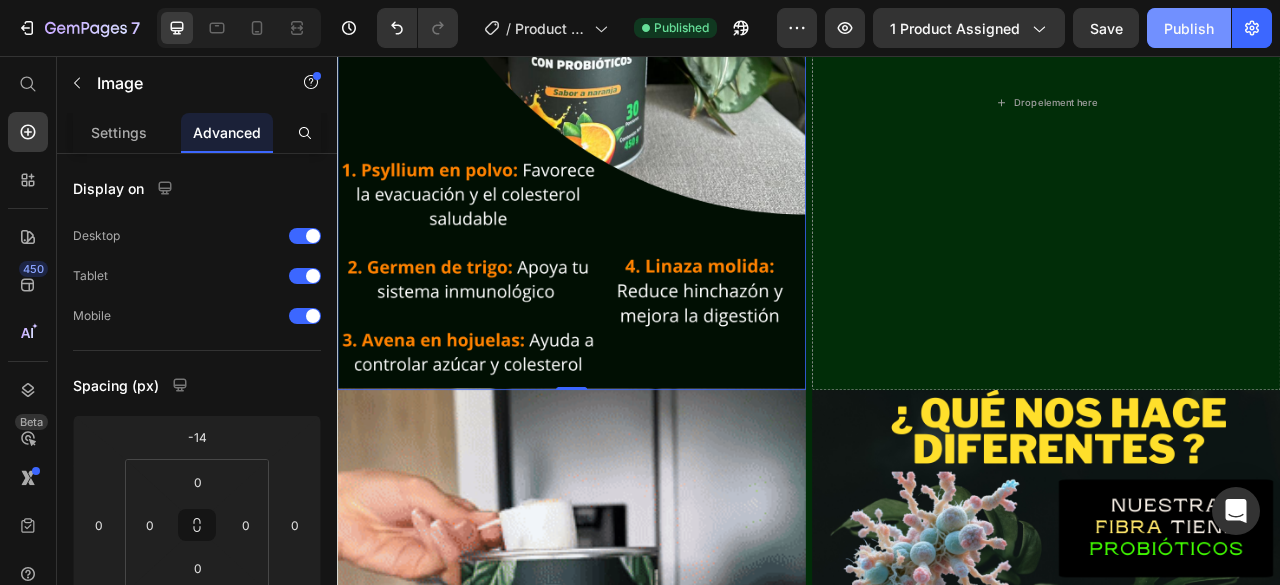 click on "Publish" at bounding box center [1189, 28] 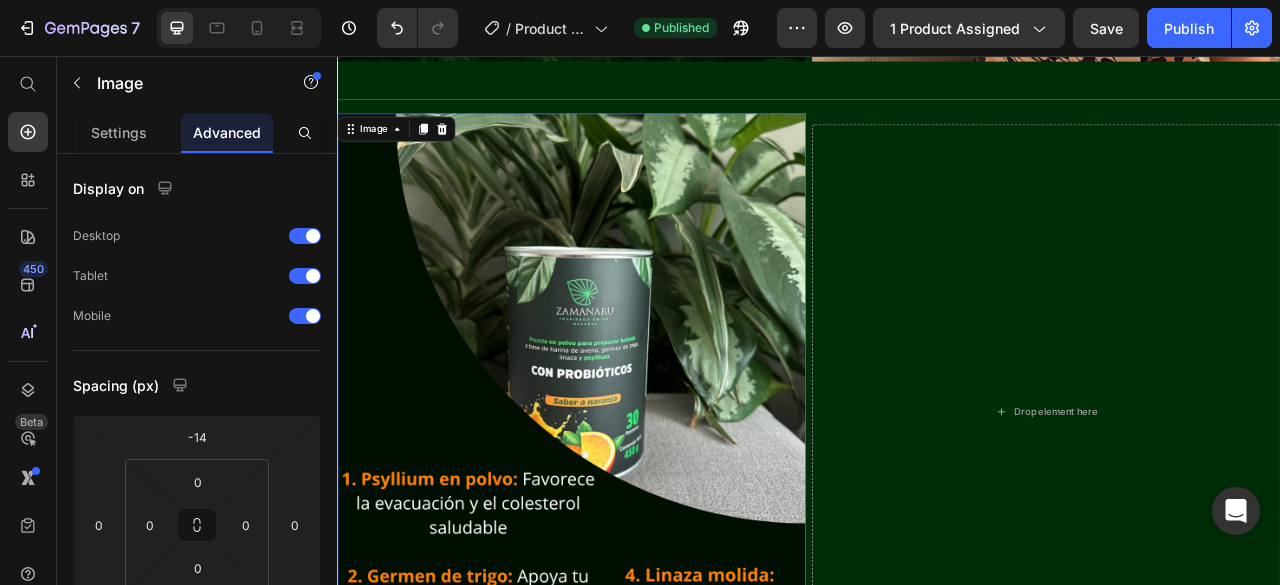scroll, scrollTop: 3077, scrollLeft: 0, axis: vertical 